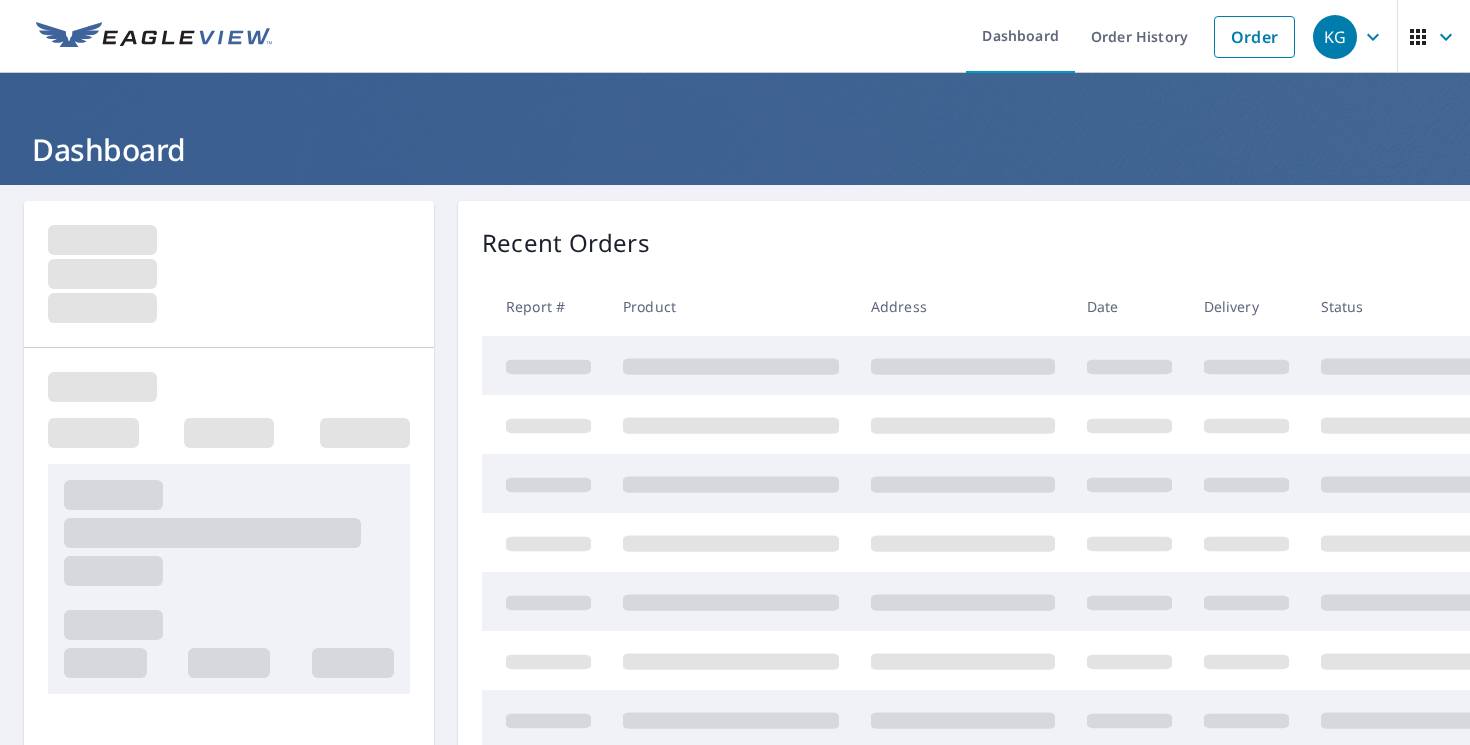 scroll, scrollTop: 0, scrollLeft: 0, axis: both 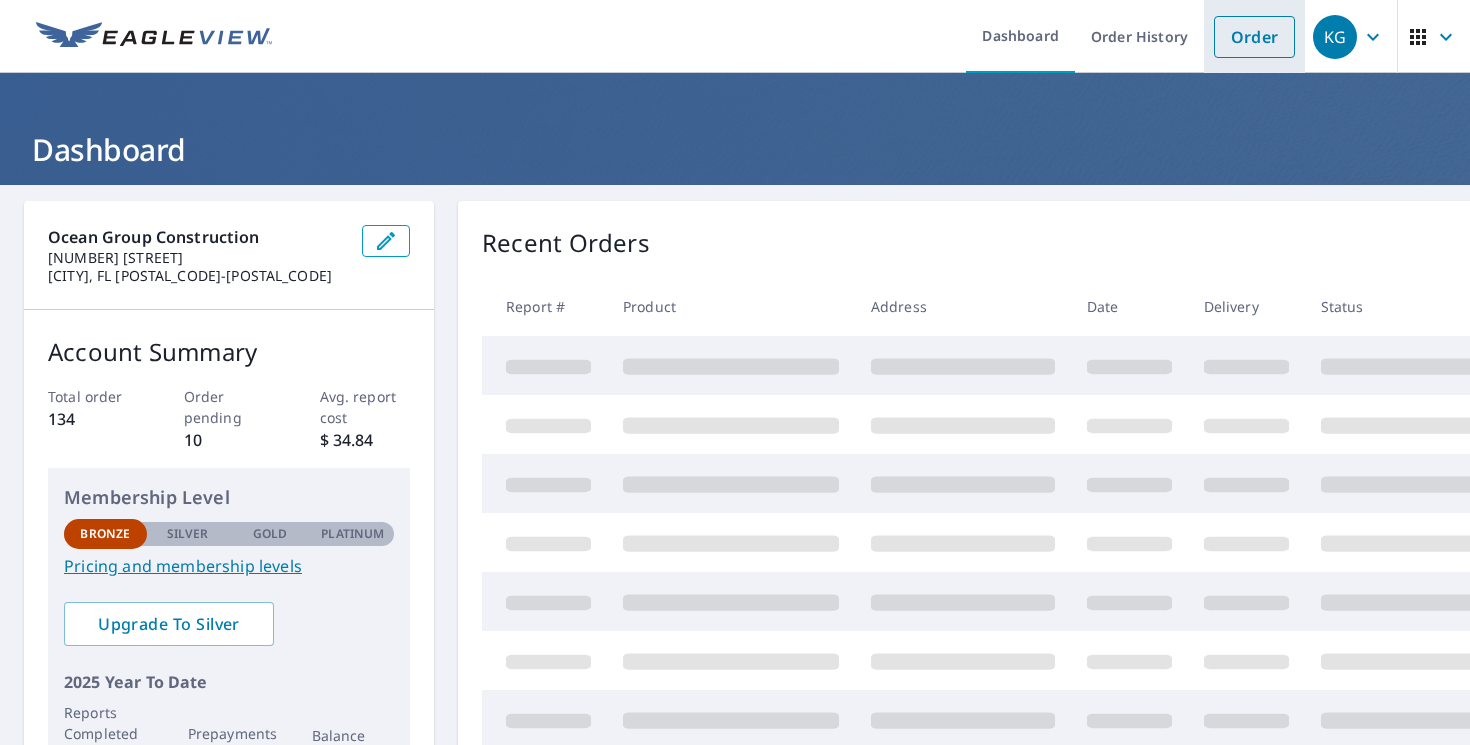 click on "Order" at bounding box center (1254, 37) 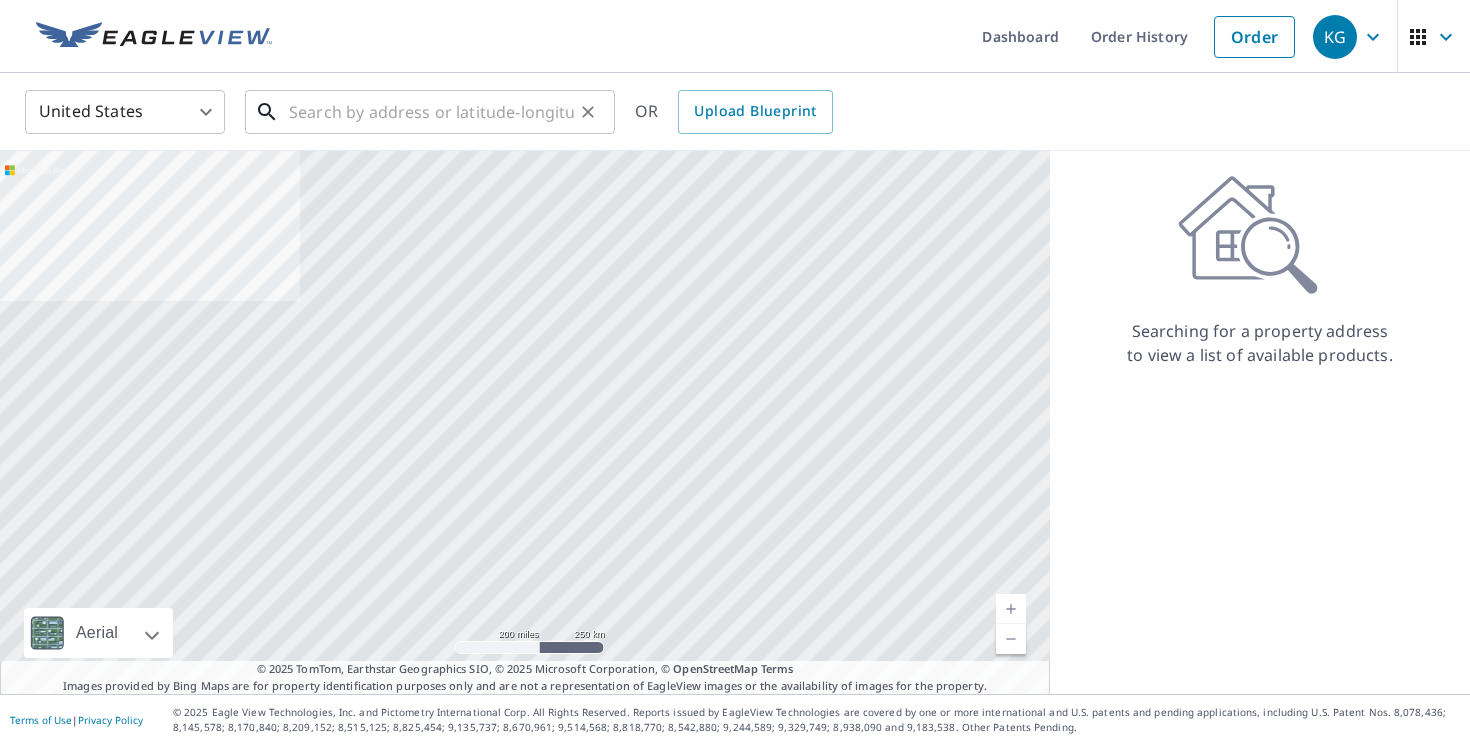 click at bounding box center (431, 112) 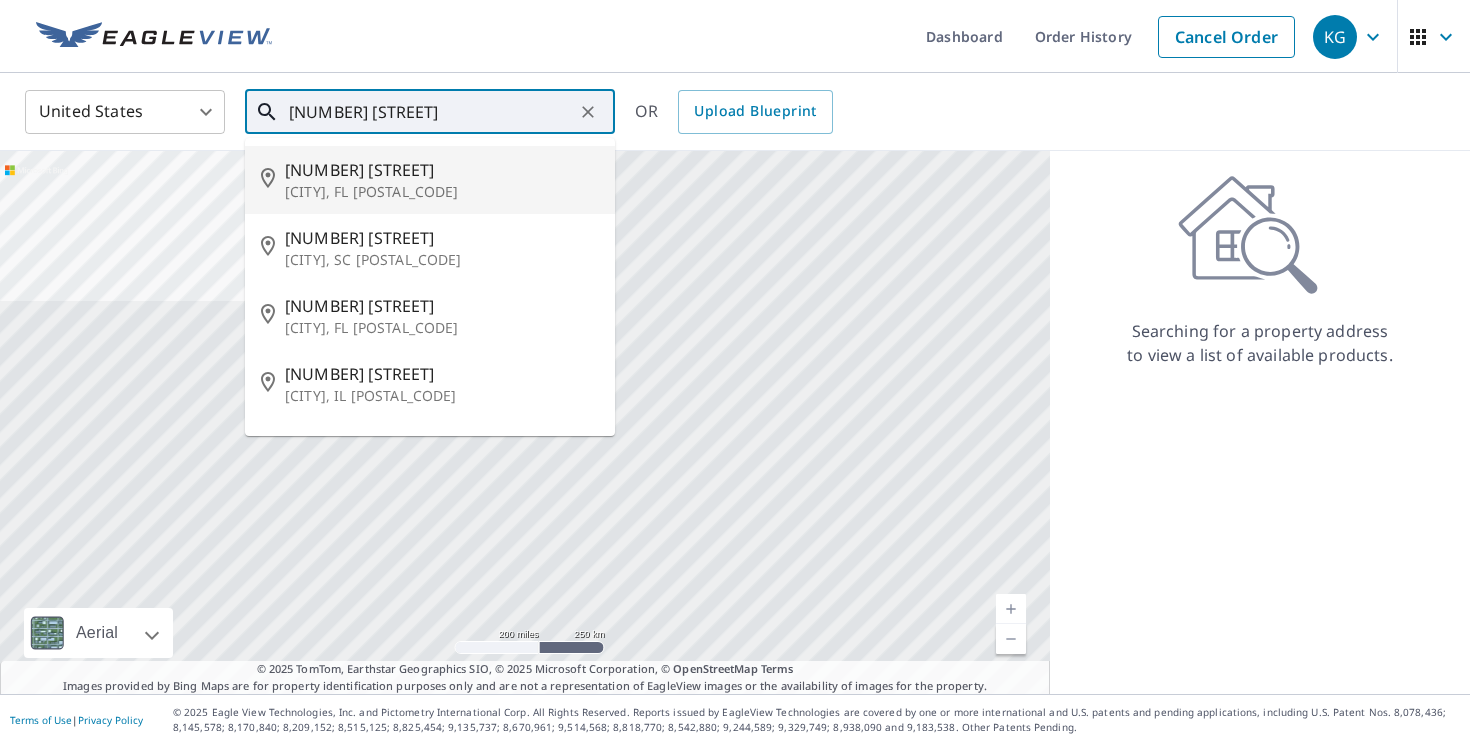 click on "[NUMBER] [STREET]" at bounding box center [442, 170] 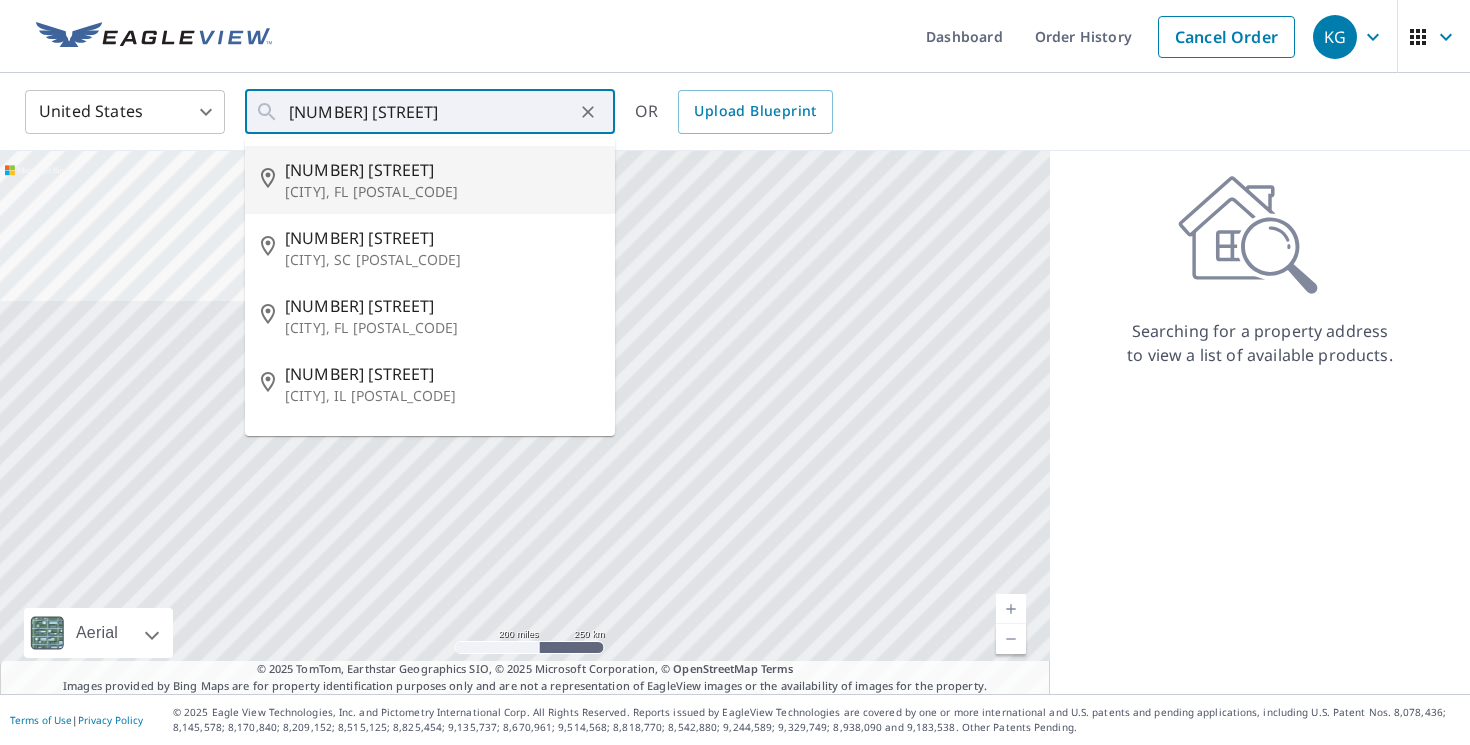 type on "[NUMBER] [STREET] [CITY], FL [POSTAL_CODE]" 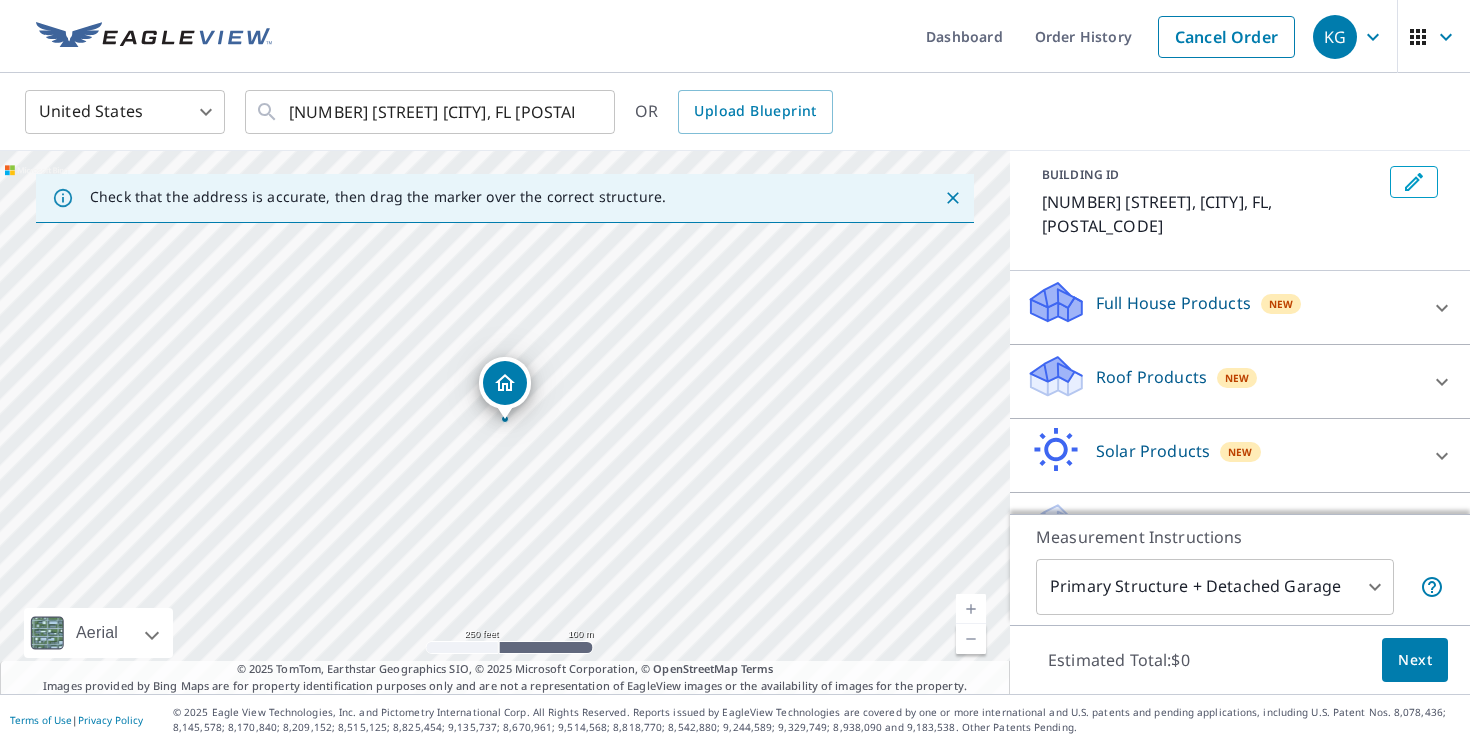 scroll, scrollTop: 116, scrollLeft: 0, axis: vertical 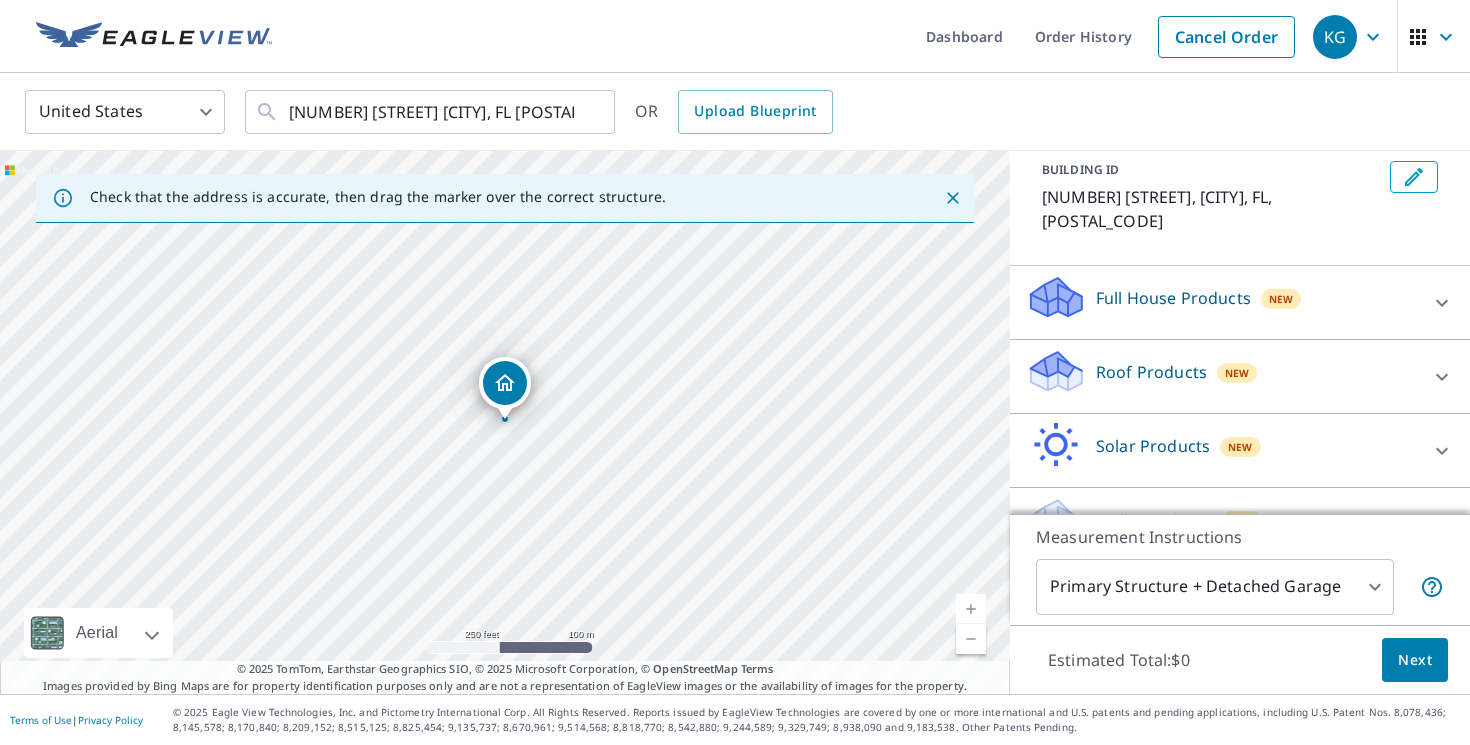 click 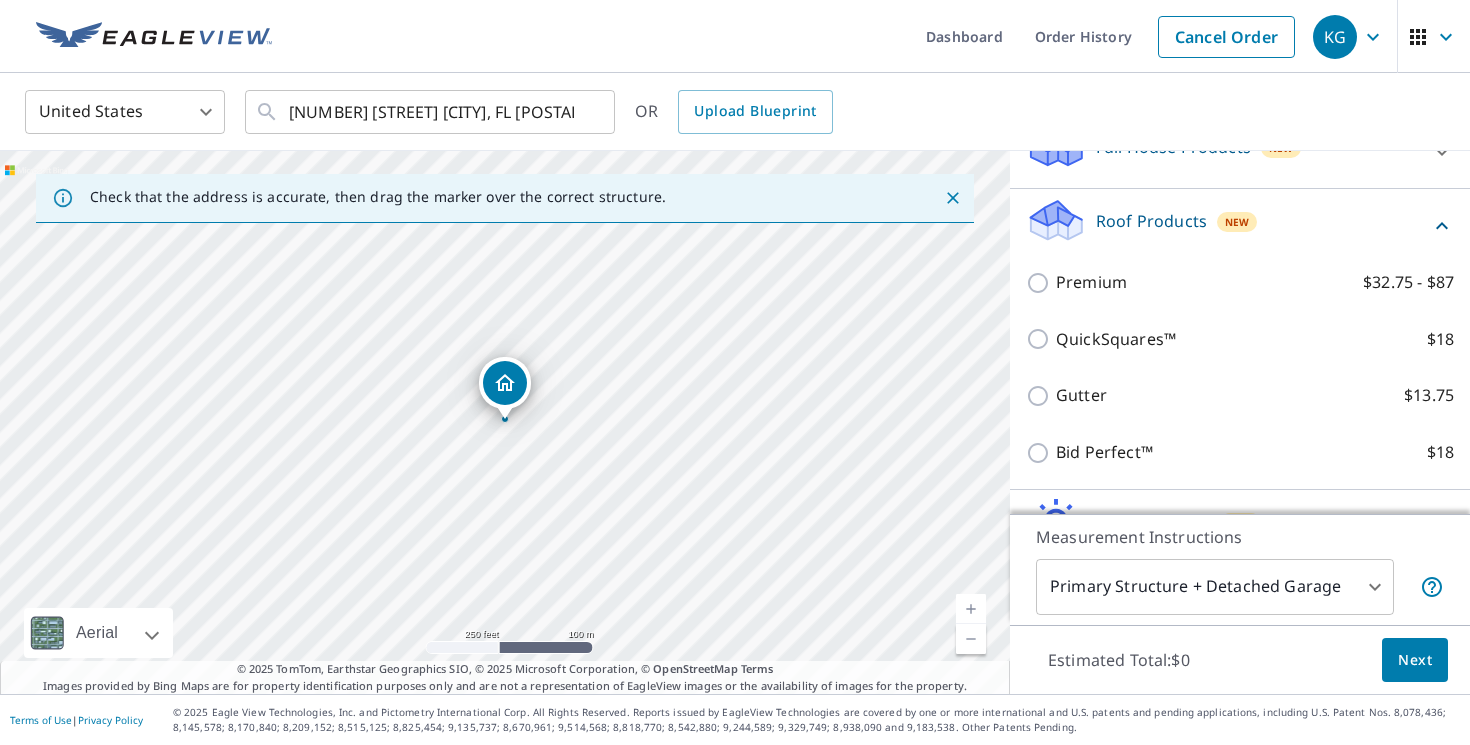 scroll, scrollTop: 270, scrollLeft: 0, axis: vertical 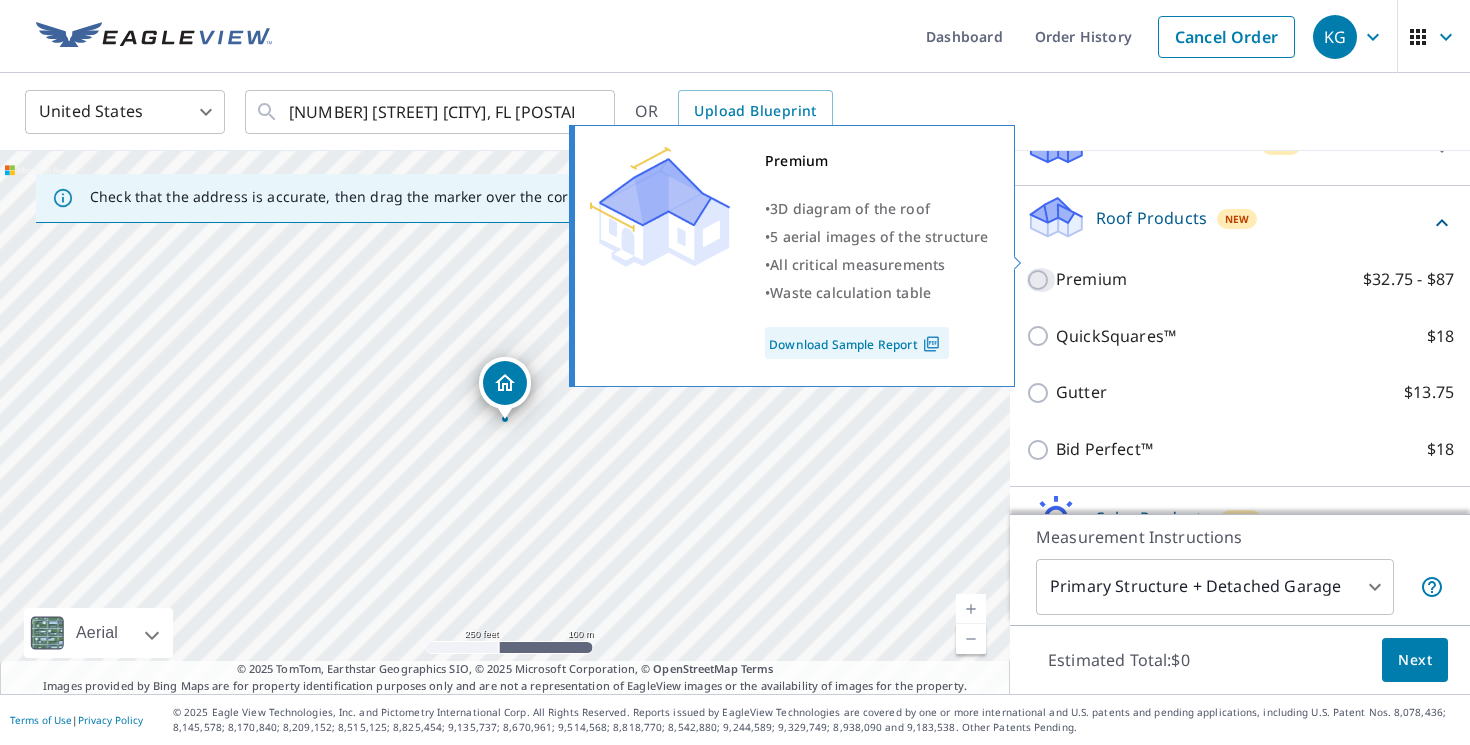 click on "Premium $32.75 - $87" at bounding box center [1041, 280] 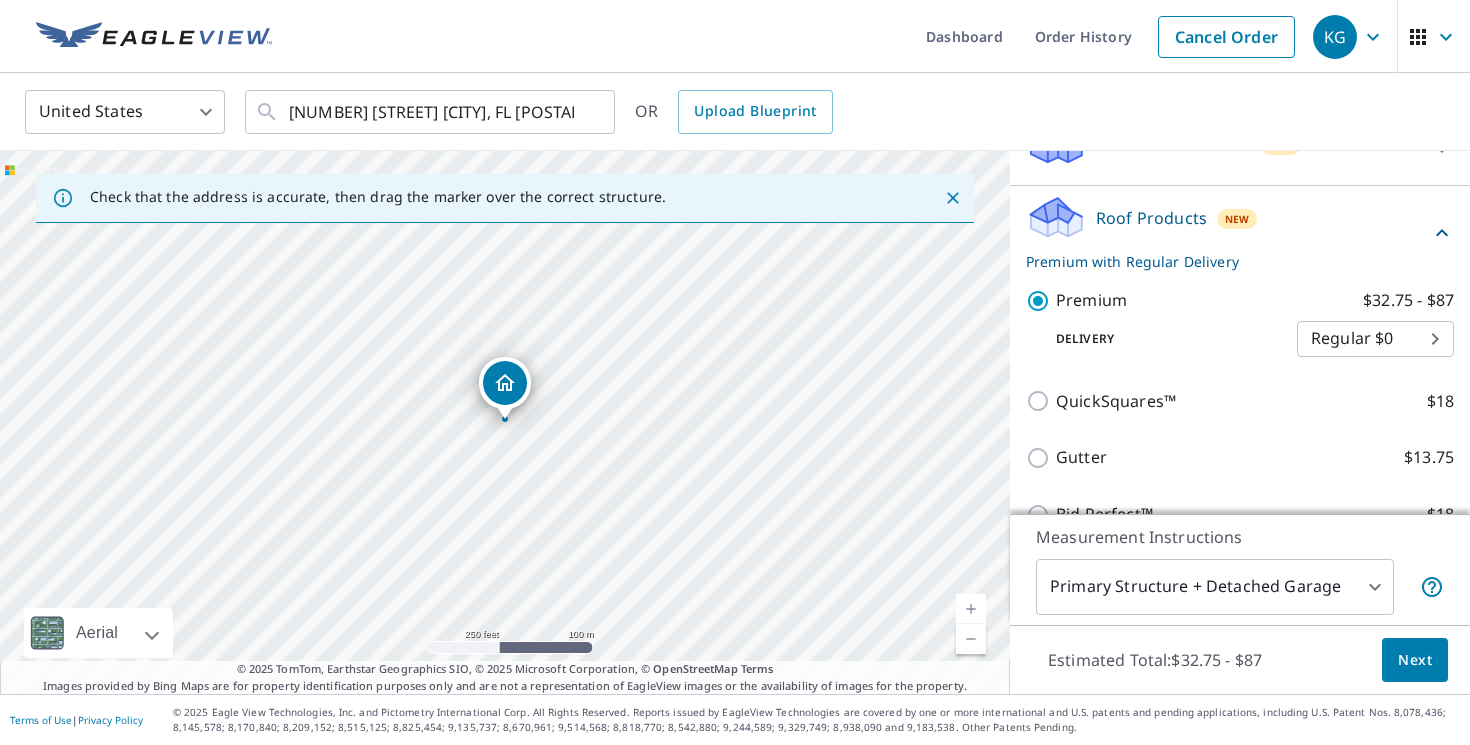 click on "Next" at bounding box center (1415, 660) 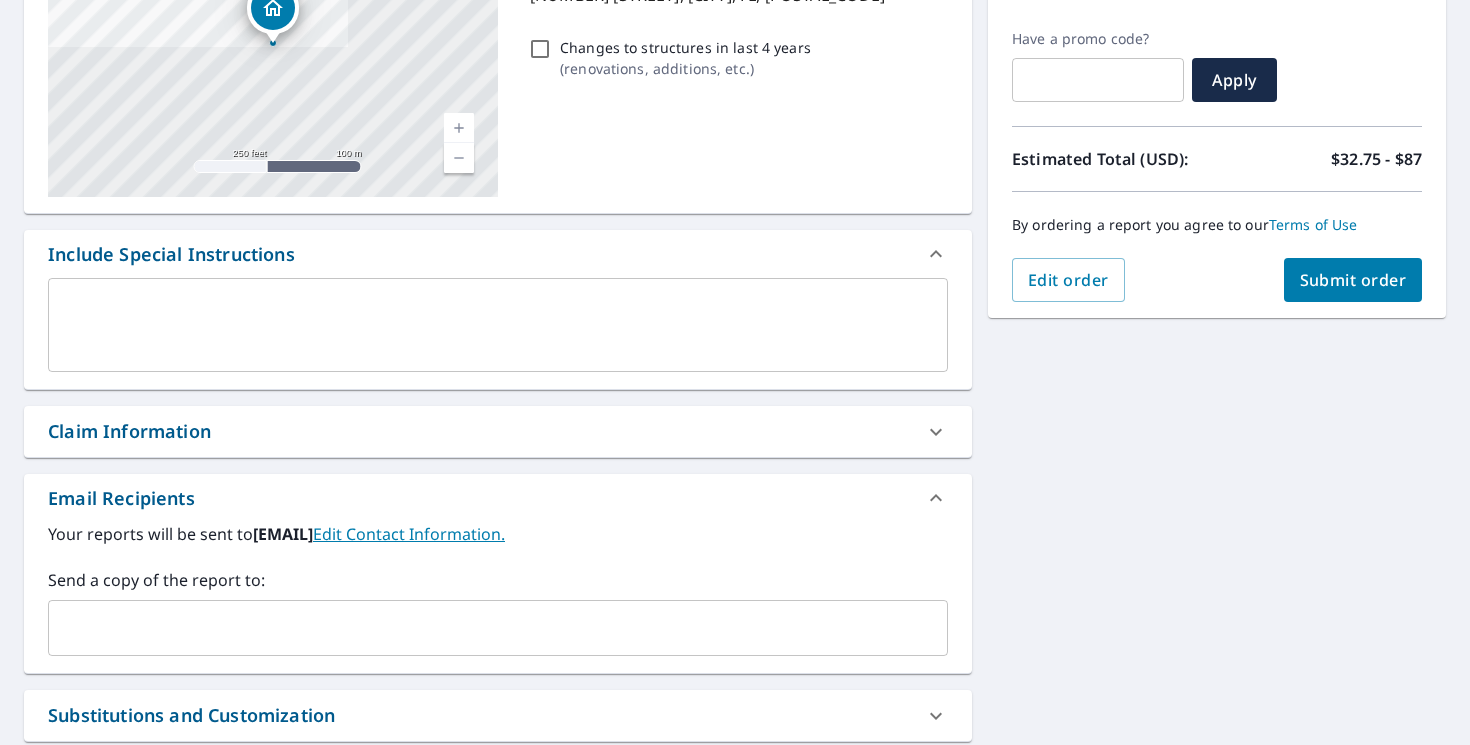scroll, scrollTop: 385, scrollLeft: 0, axis: vertical 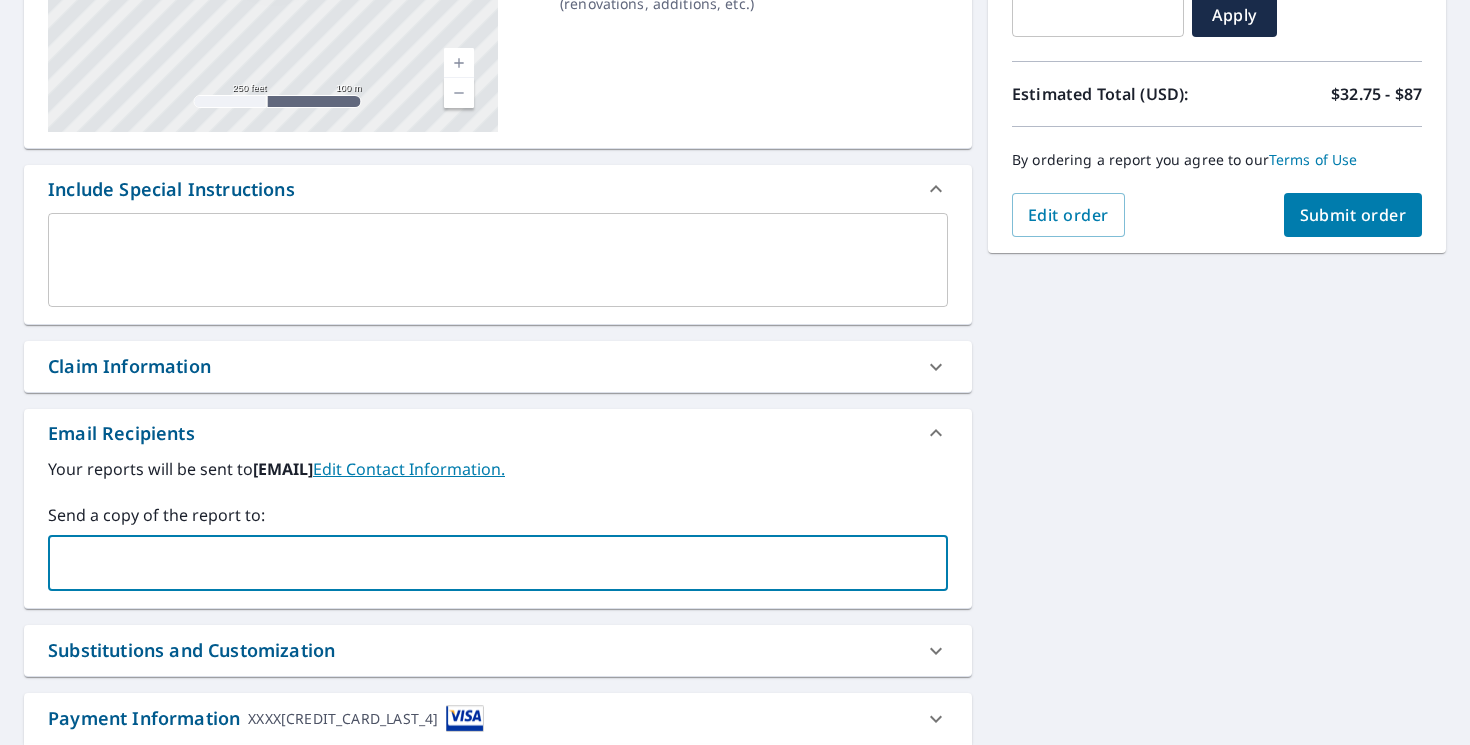 click at bounding box center [483, 563] 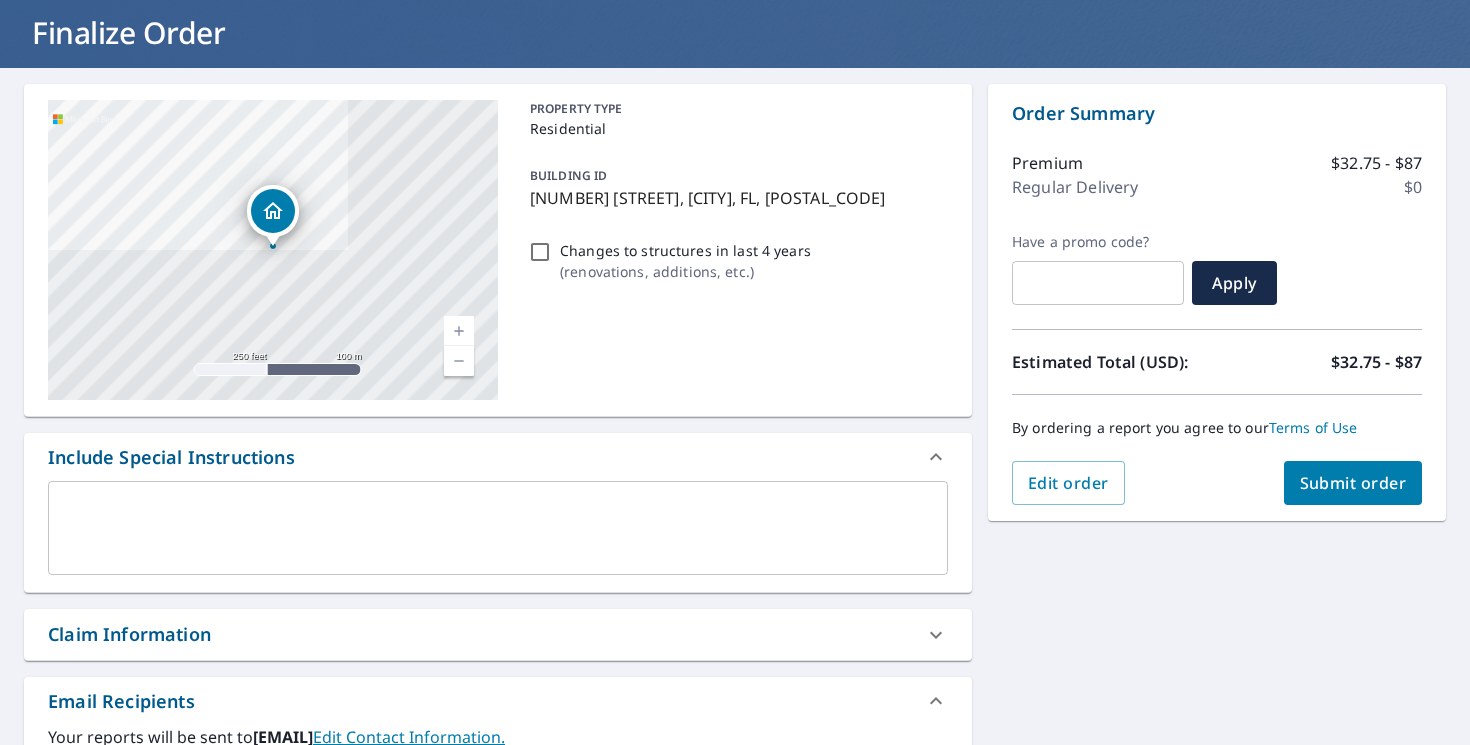 scroll, scrollTop: 67, scrollLeft: 0, axis: vertical 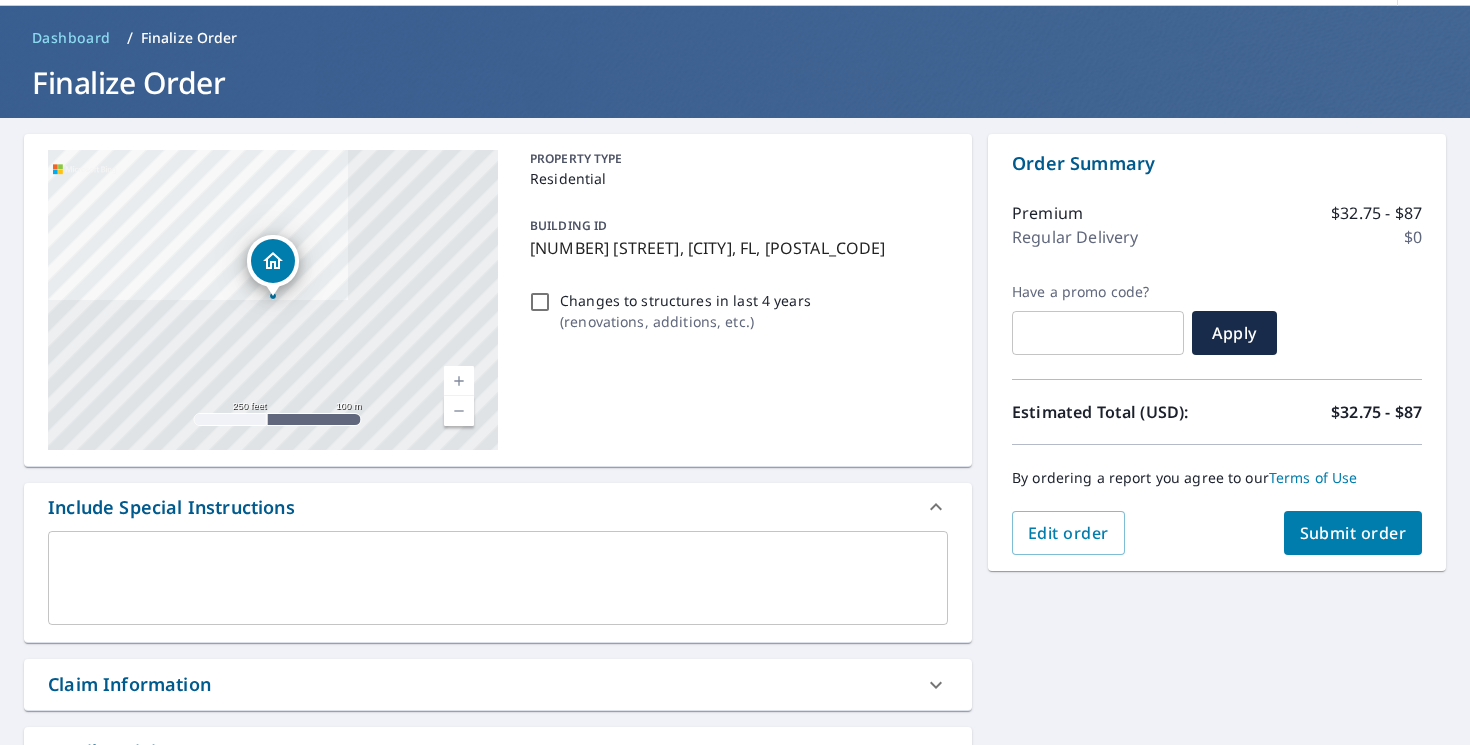 type on "[EMAIL]" 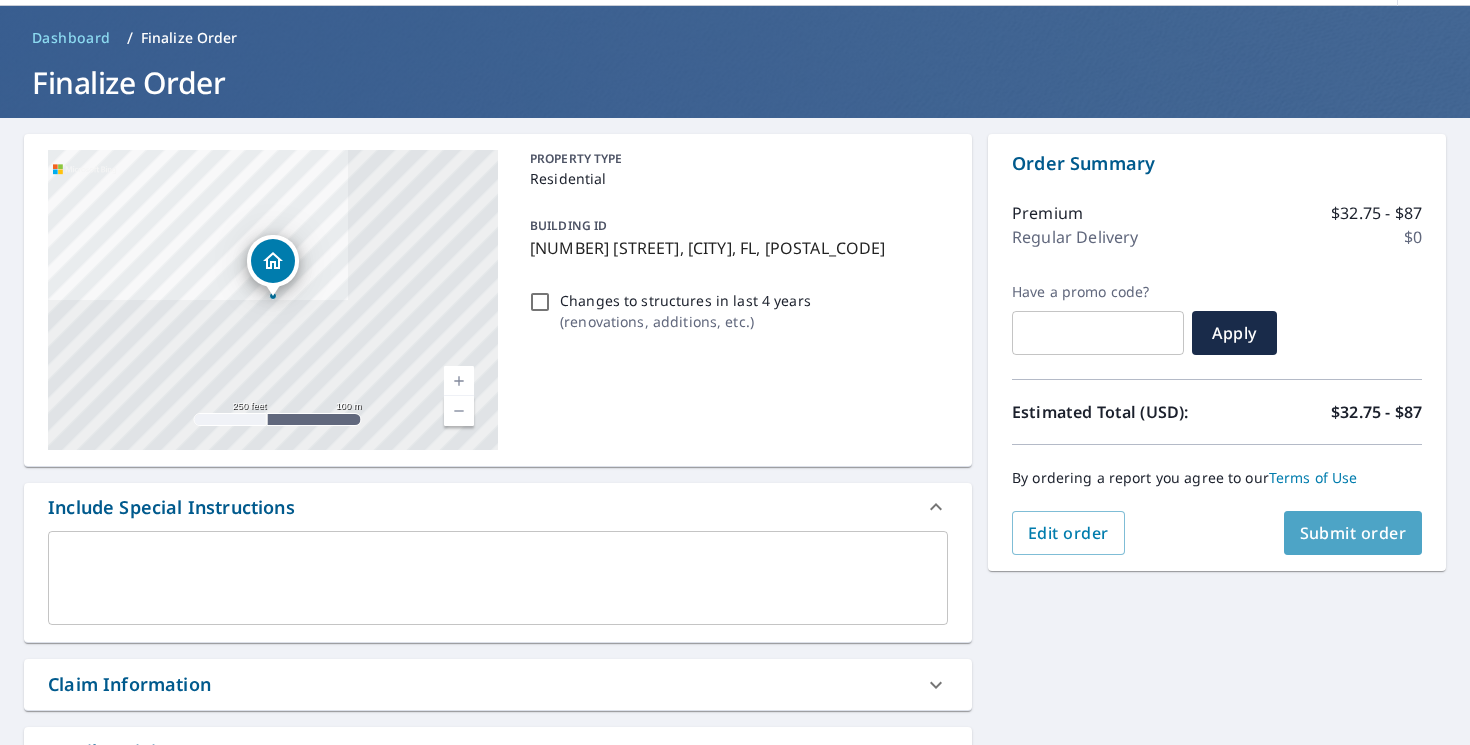 click on "Submit order" at bounding box center (1353, 533) 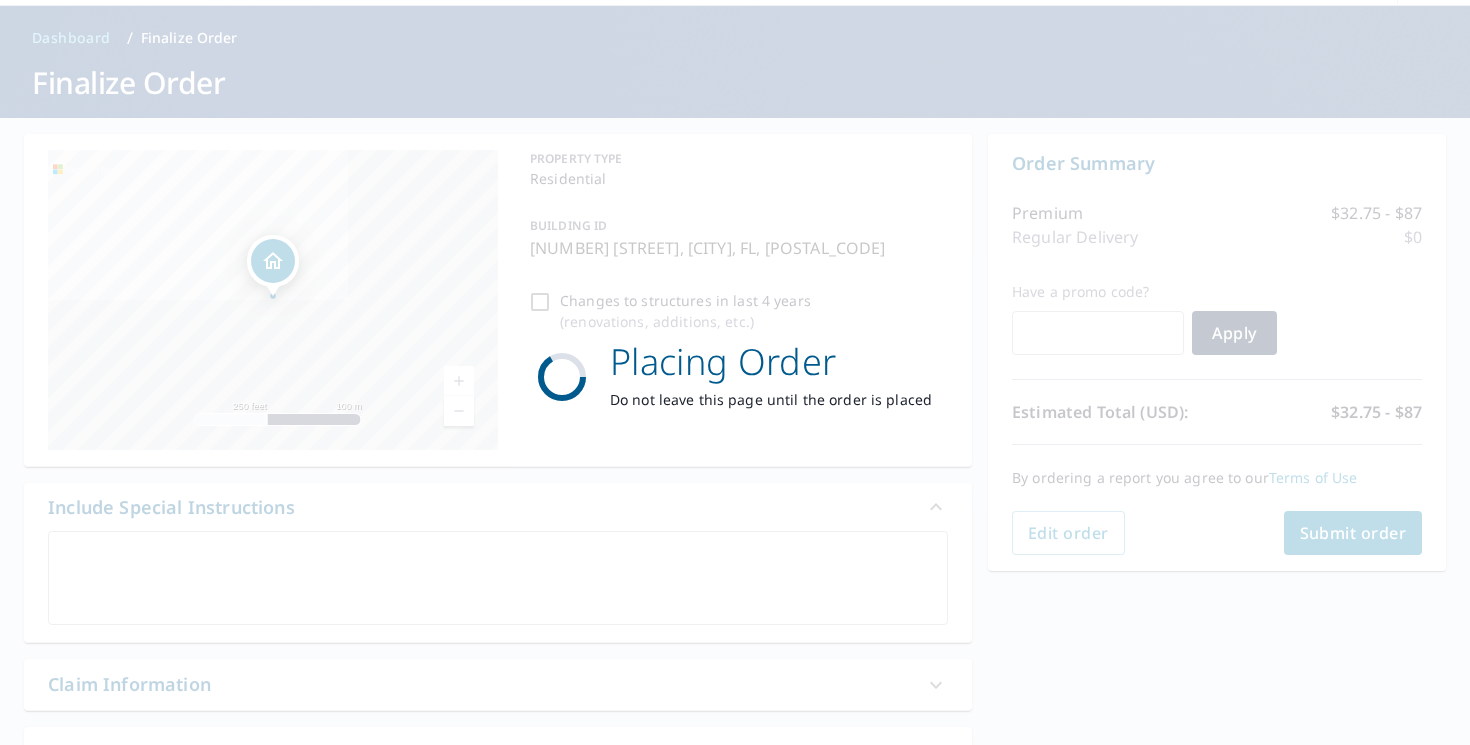 scroll, scrollTop: 0, scrollLeft: 0, axis: both 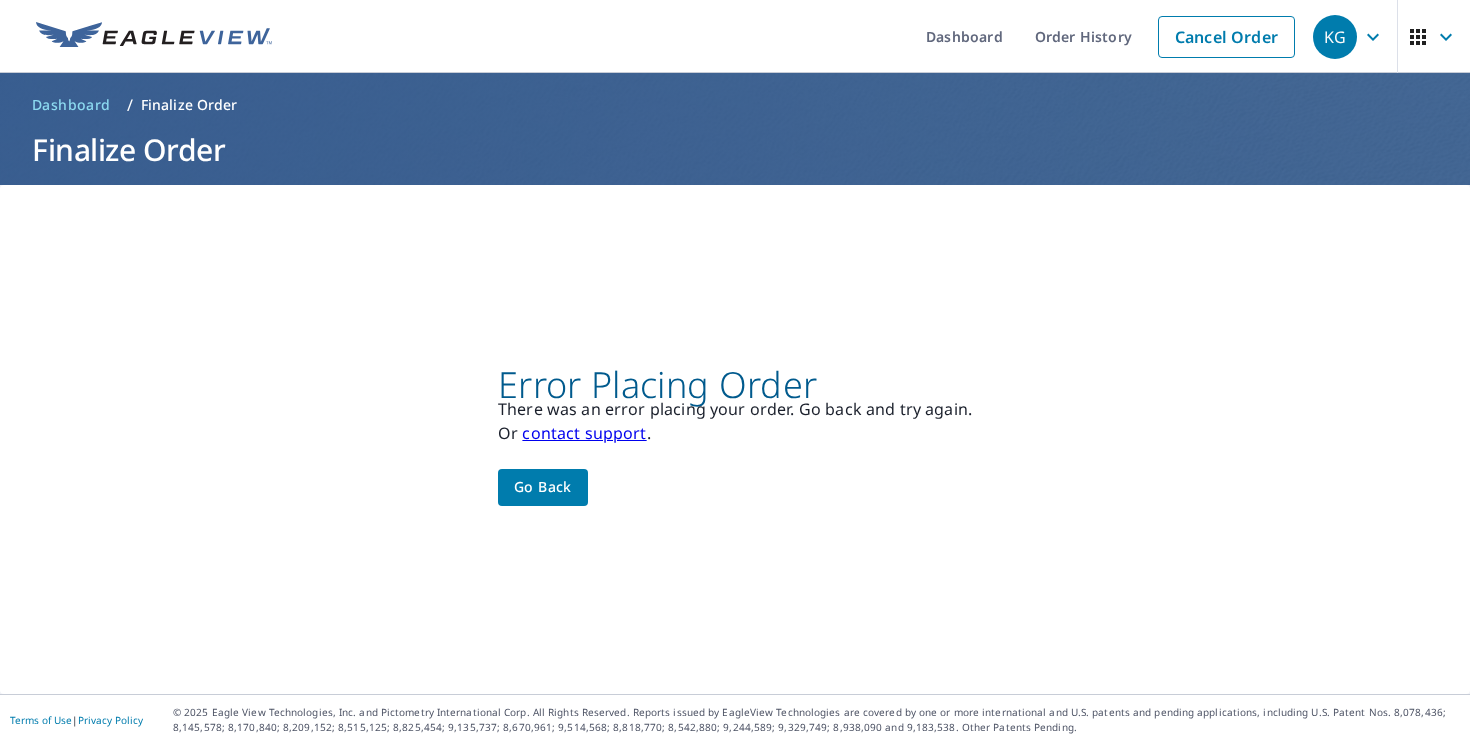 click on "Go back" at bounding box center [543, 487] 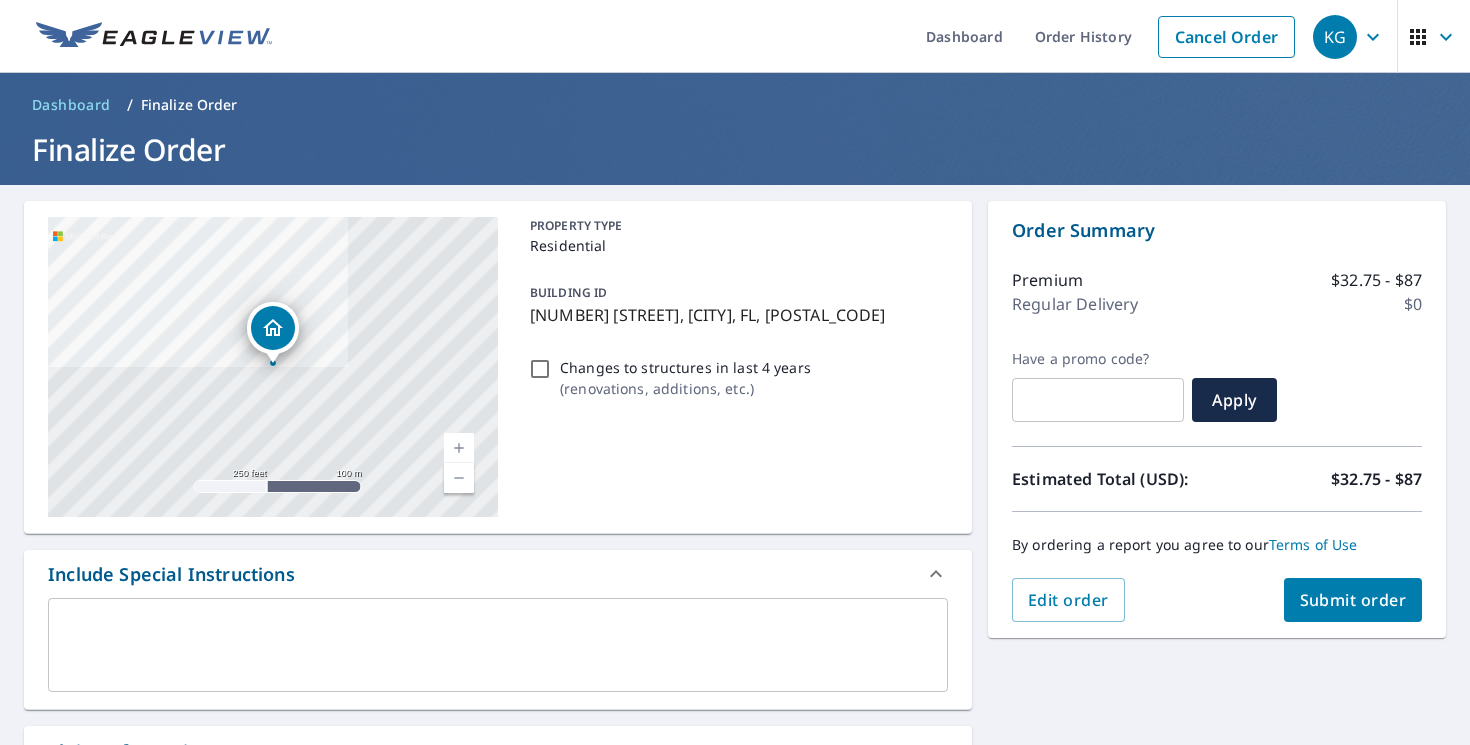 click on "Changes to structures in last 4 years ( renovations, additions, etc. )" at bounding box center (540, 369) 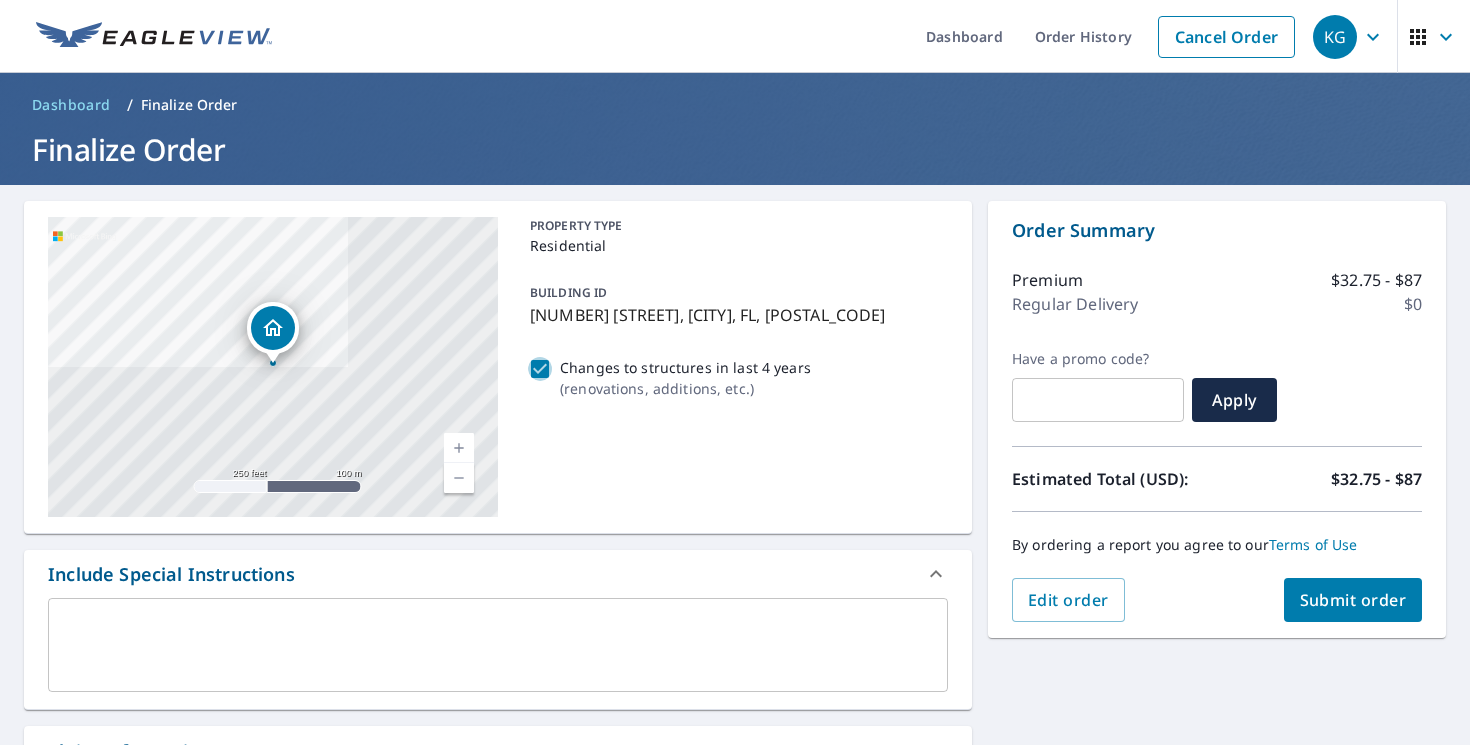 click on "Changes to structures in last 4 years ( renovations, additions, etc. )" at bounding box center (540, 369) 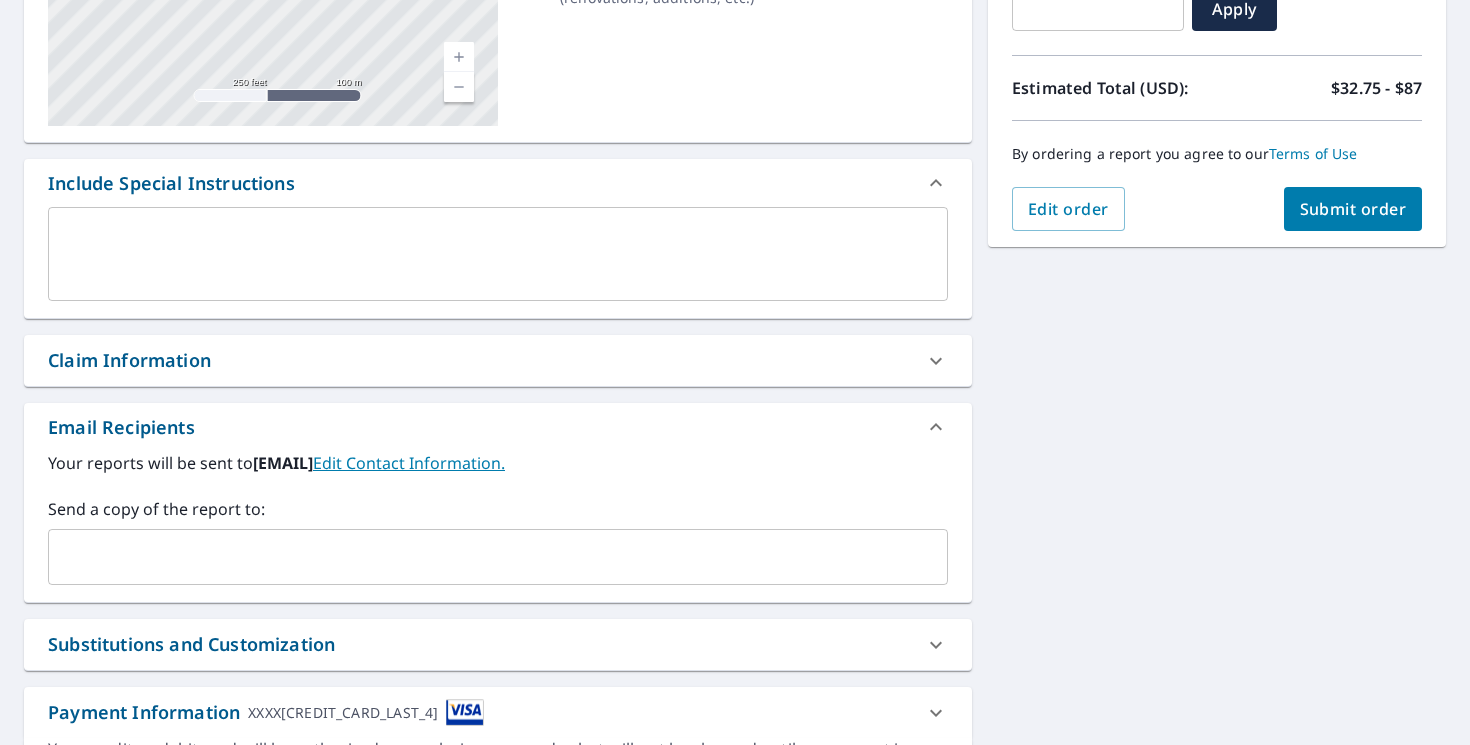 scroll, scrollTop: 386, scrollLeft: 0, axis: vertical 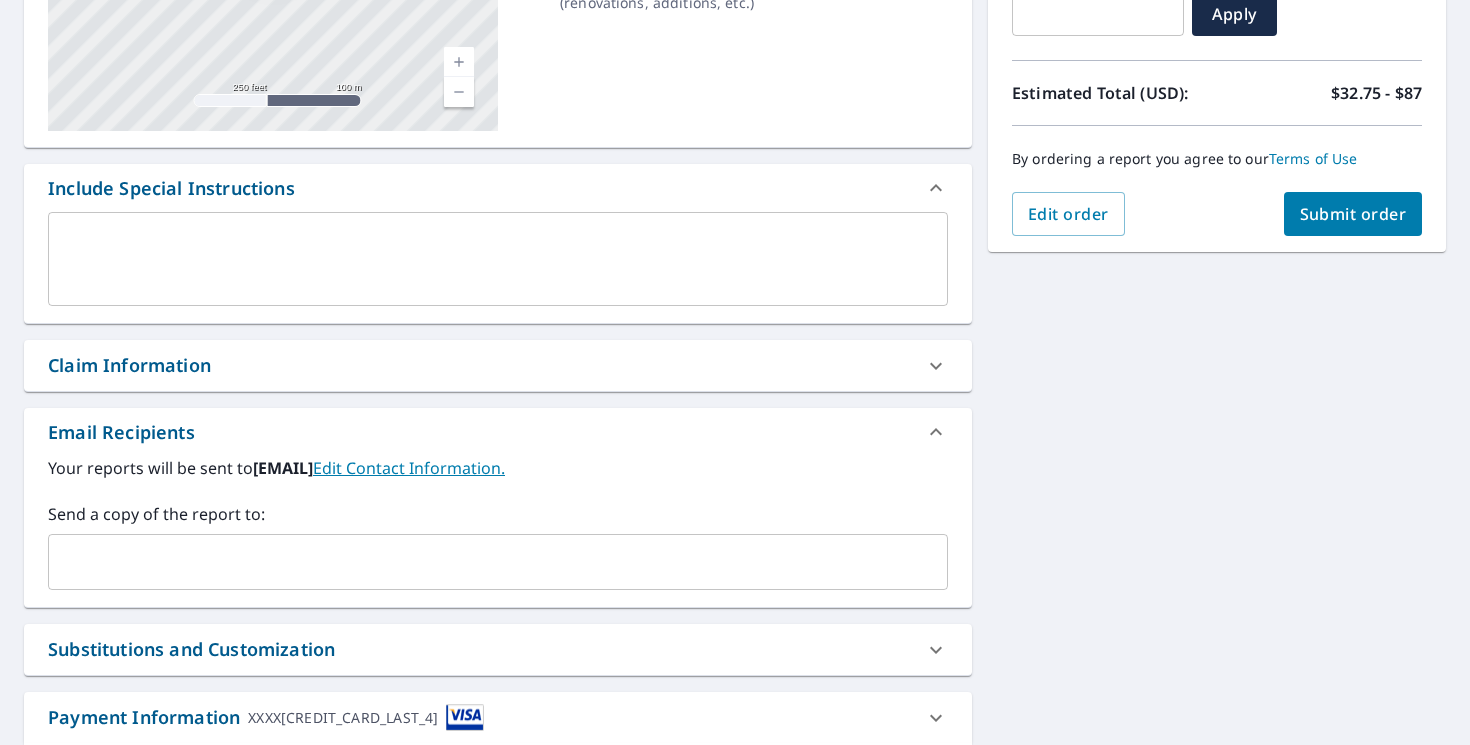 click at bounding box center (483, 562) 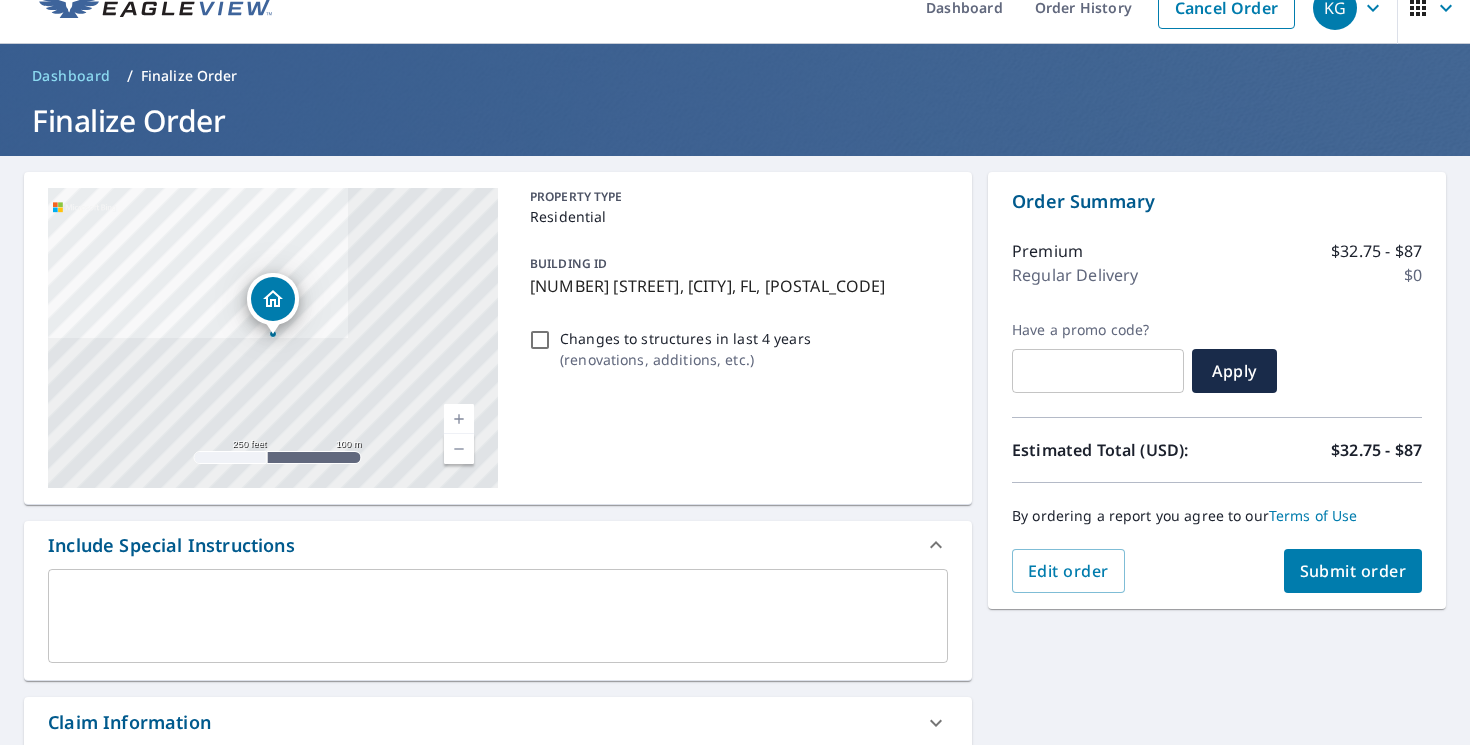 scroll, scrollTop: 0, scrollLeft: 0, axis: both 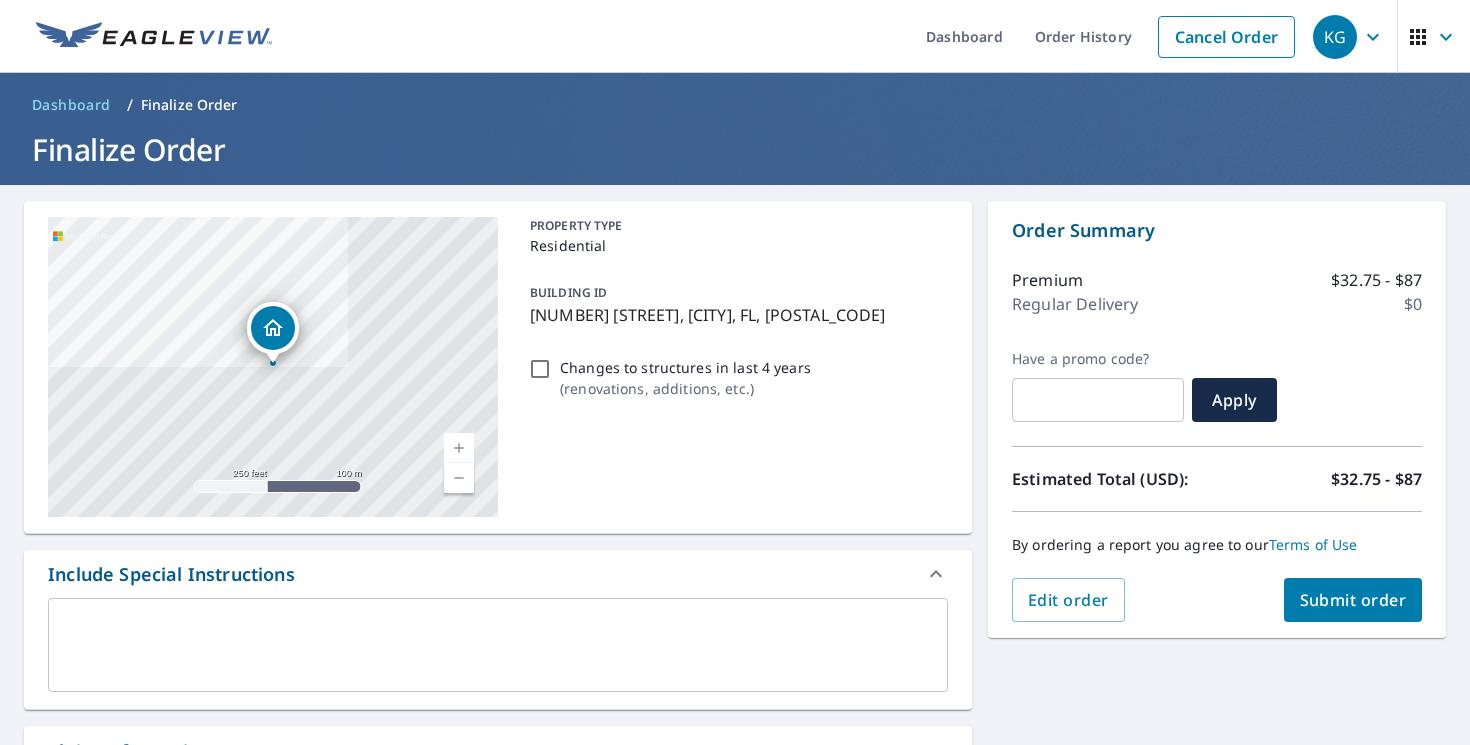 type on "[EMAIL]" 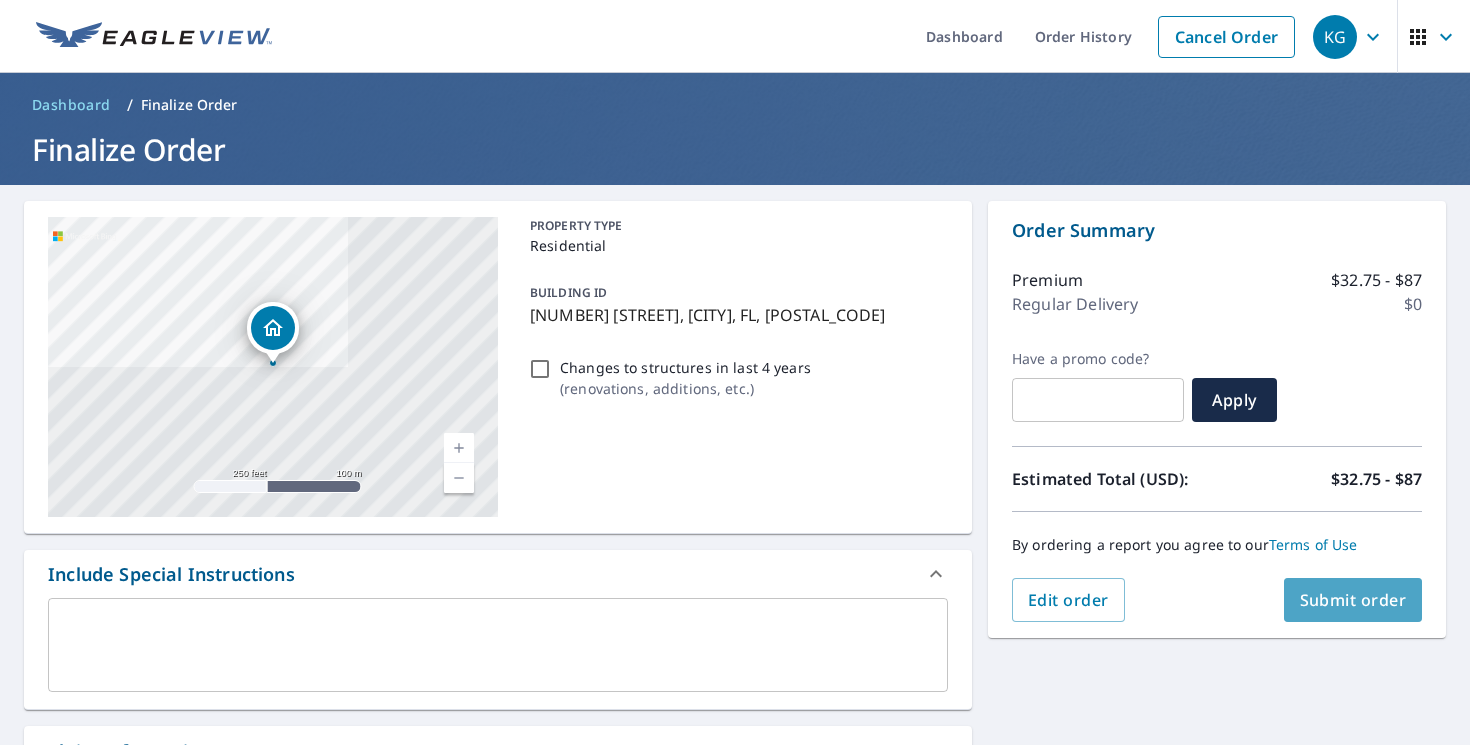 click on "Submit order" at bounding box center (1353, 600) 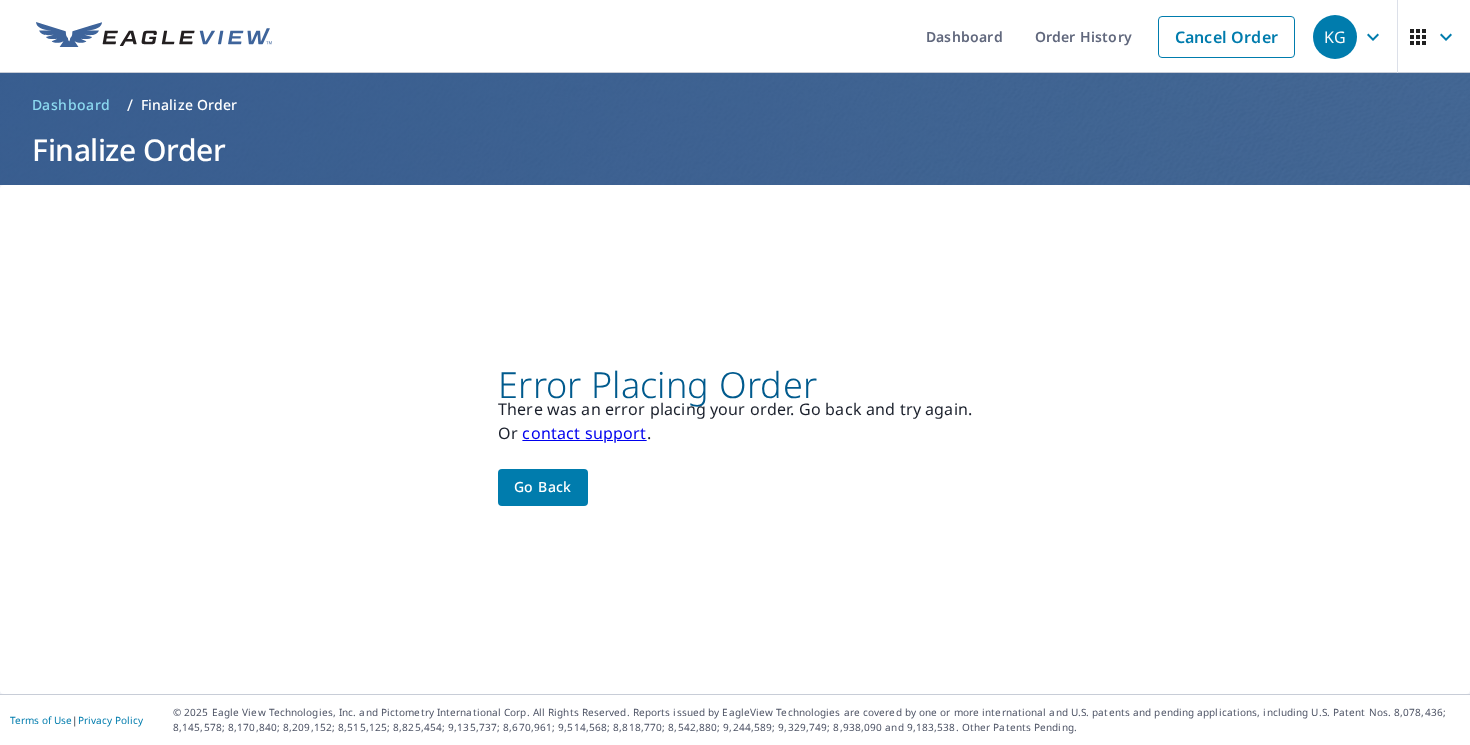 click on "Error Placing Order There was an error placing your order. Go back and try again. Or   contact support . Go back" at bounding box center [735, 439] 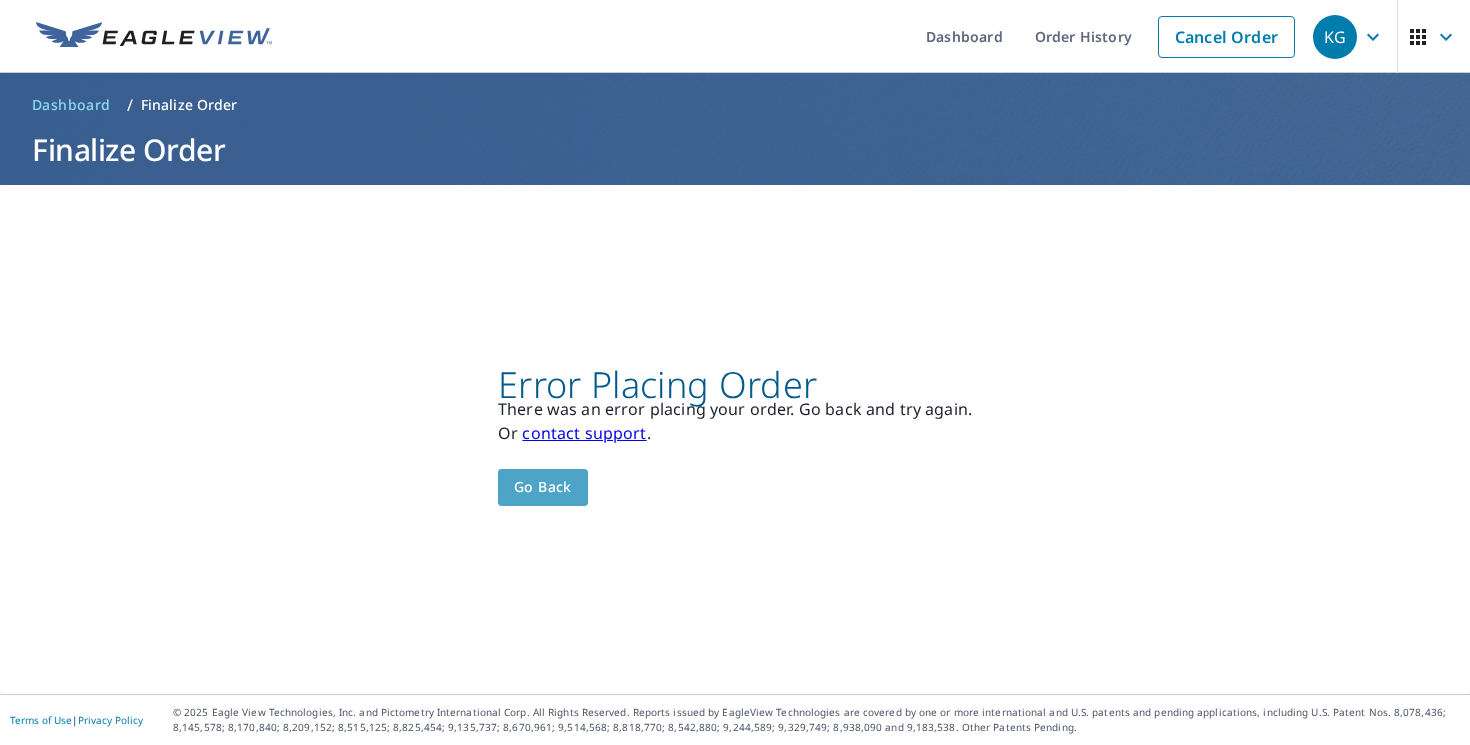 click on "Go back" at bounding box center (543, 487) 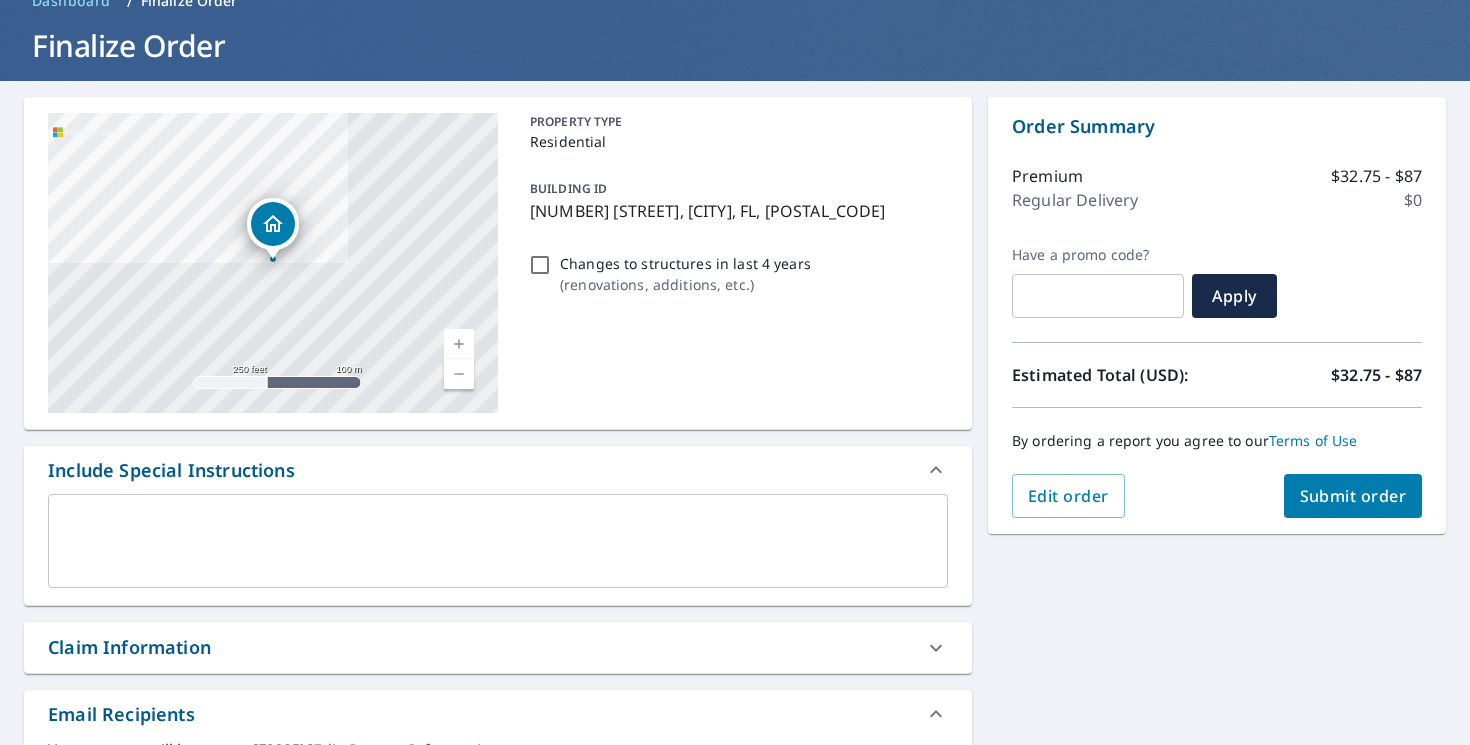 scroll, scrollTop: 109, scrollLeft: 0, axis: vertical 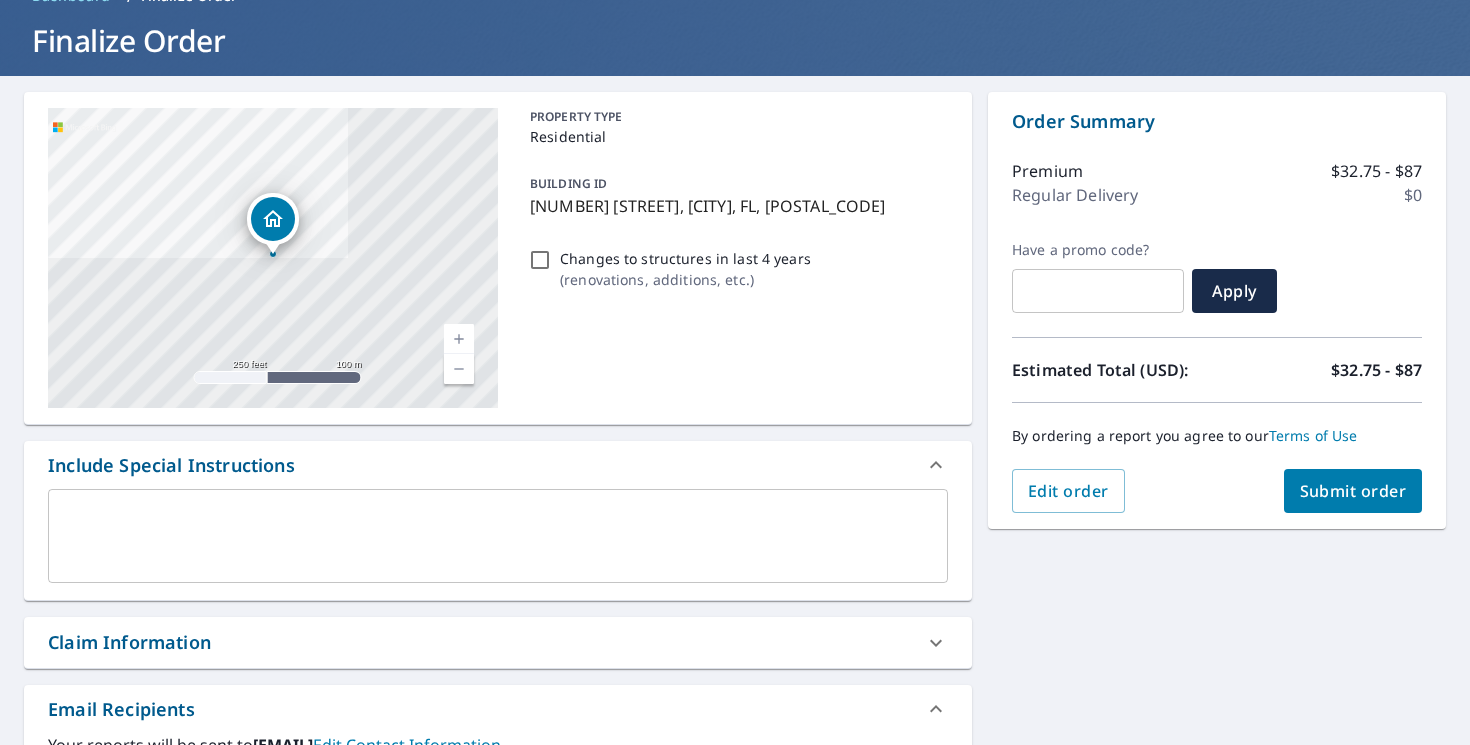 click on "Changes to structures in last 4 years ( renovations, additions, etc. )" at bounding box center [540, 260] 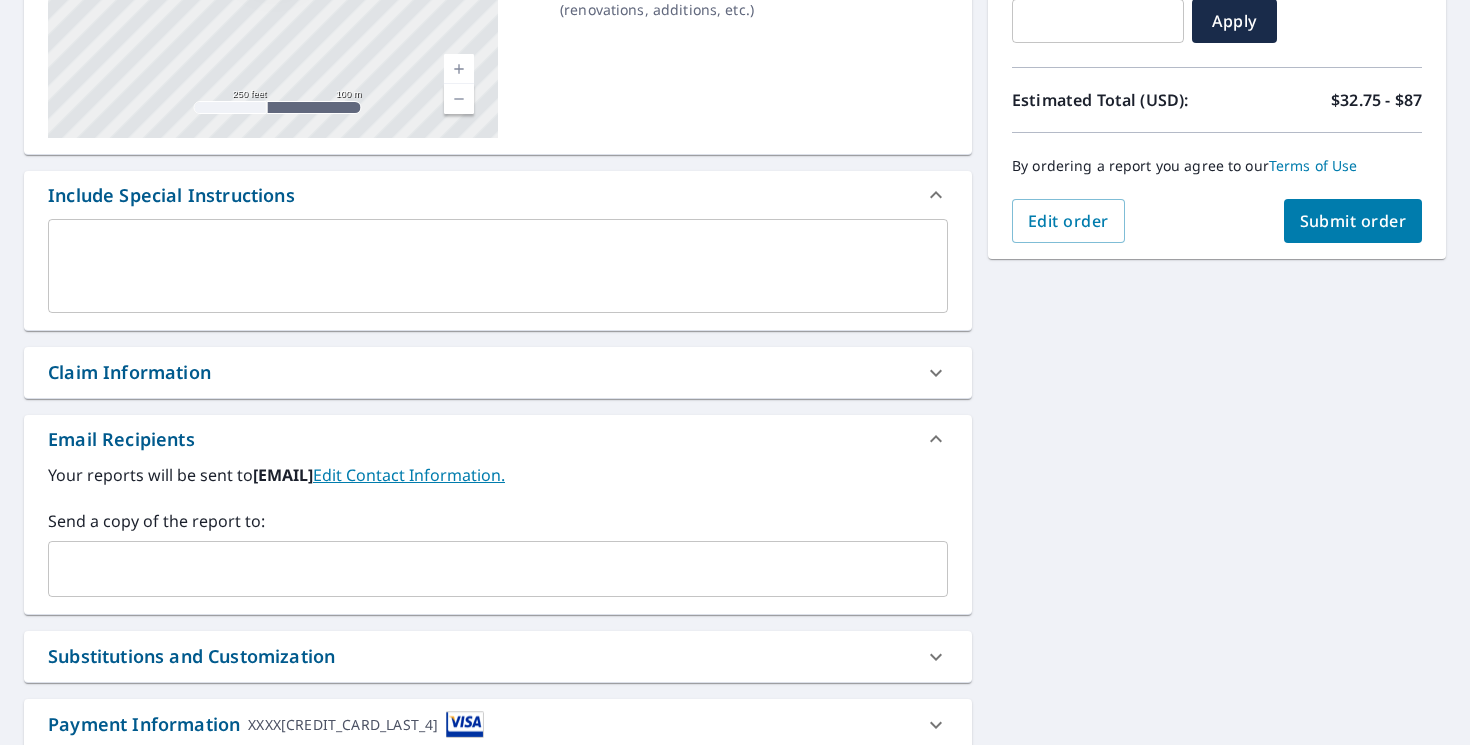 scroll, scrollTop: 414, scrollLeft: 0, axis: vertical 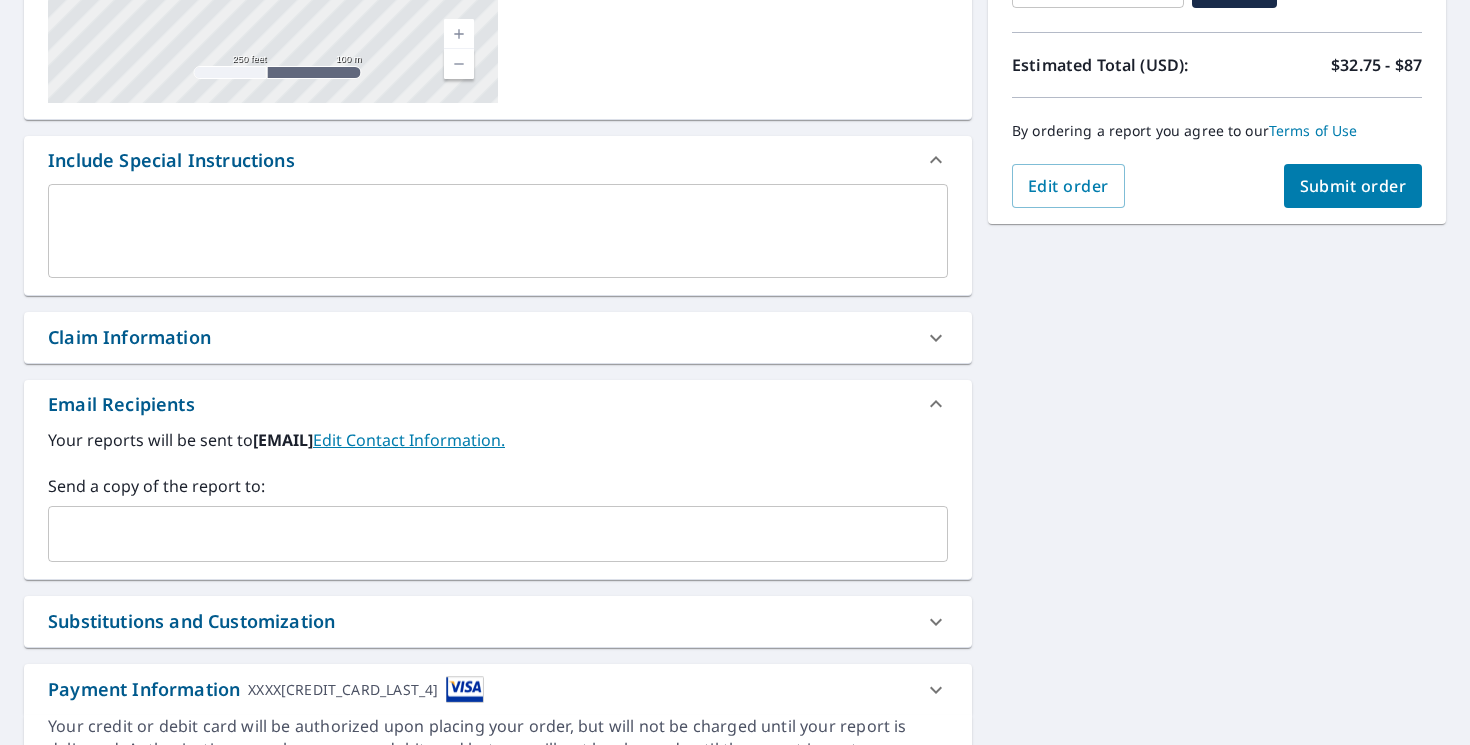 click at bounding box center (483, 534) 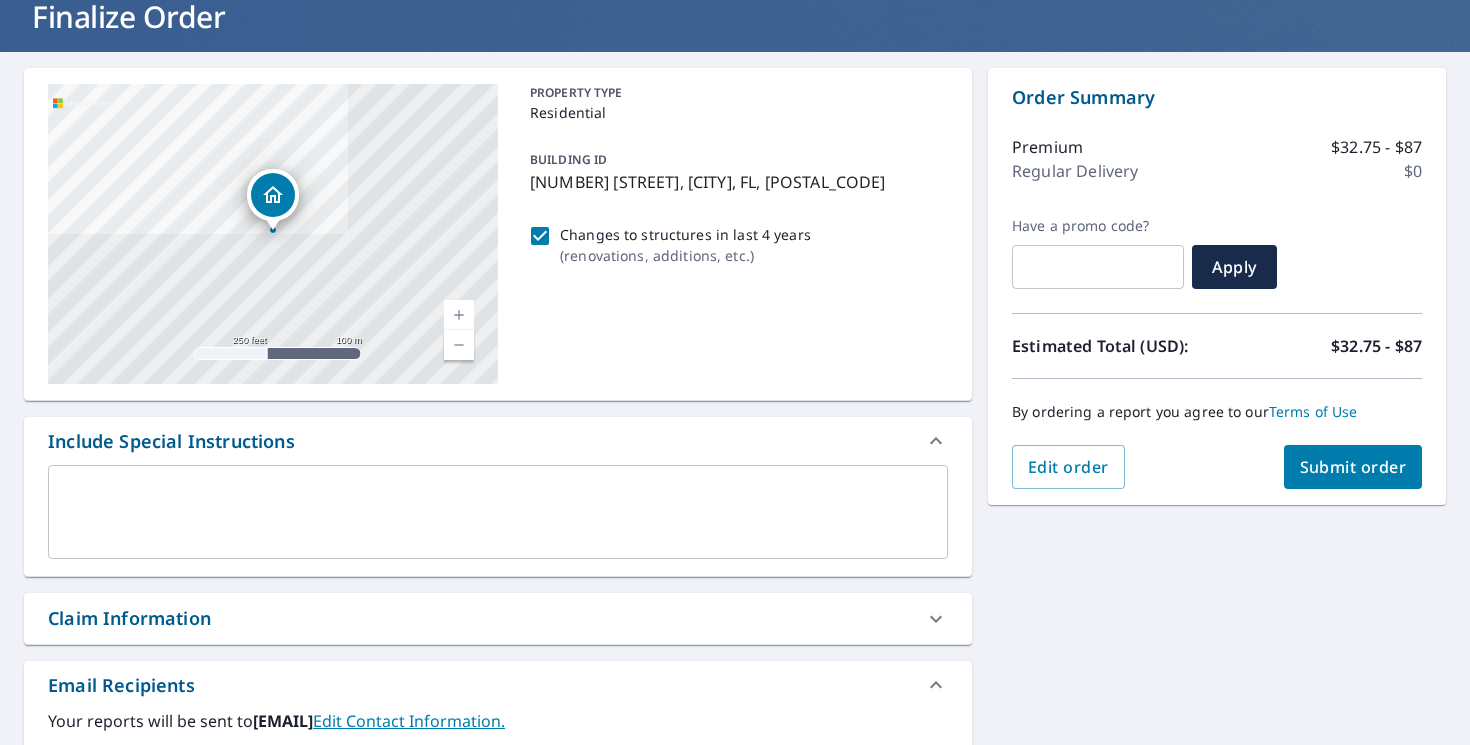 scroll, scrollTop: 114, scrollLeft: 0, axis: vertical 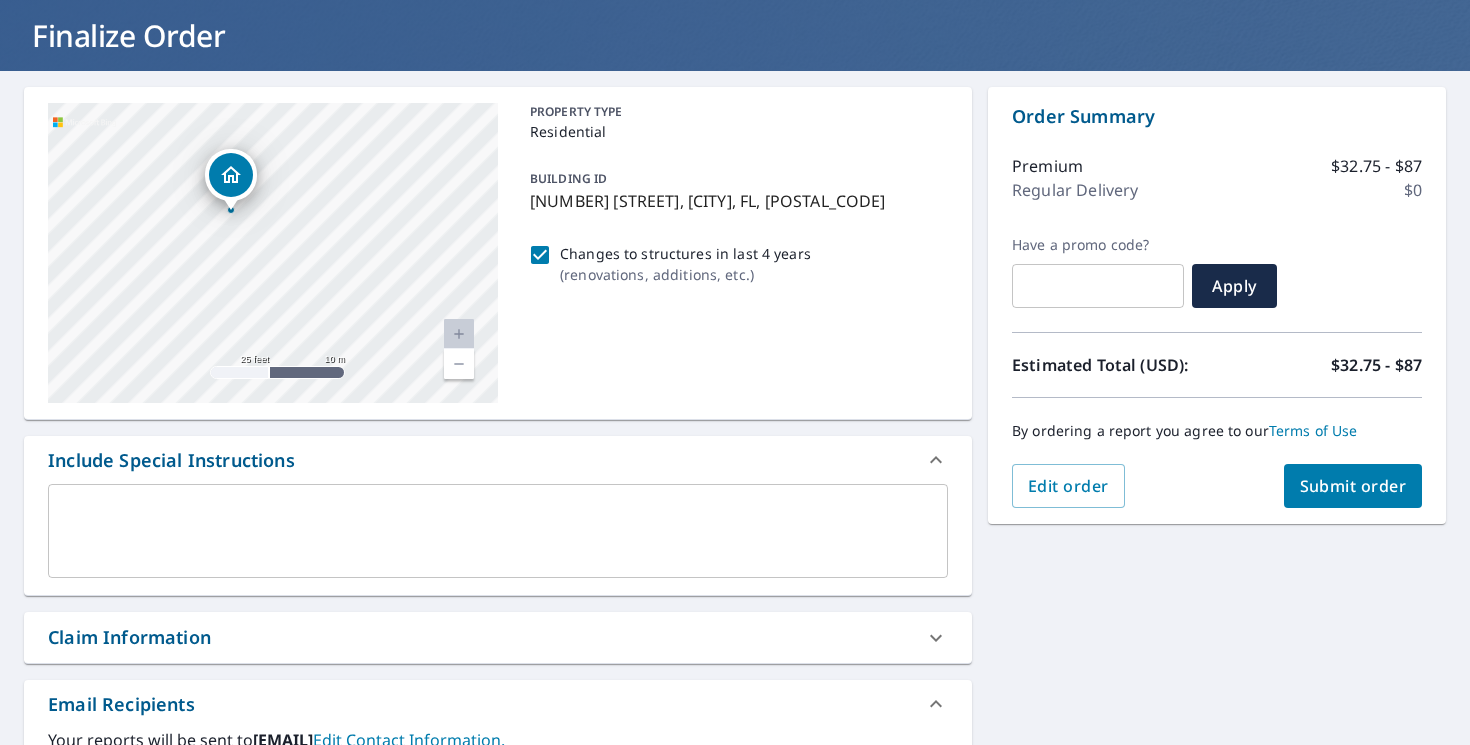 drag, startPoint x: 163, startPoint y: 255, endPoint x: 340, endPoint y: 322, distance: 189.25644 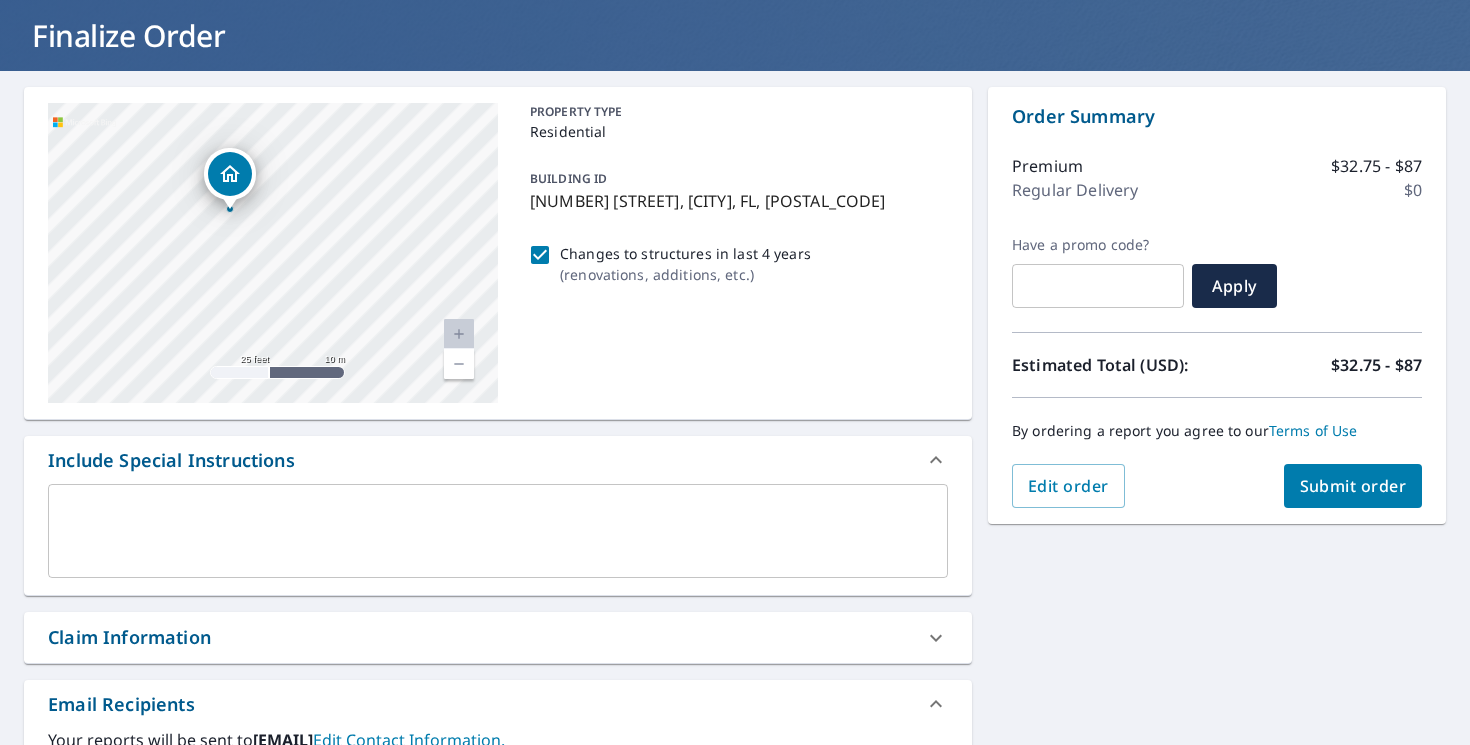 type on "[EMAIL]" 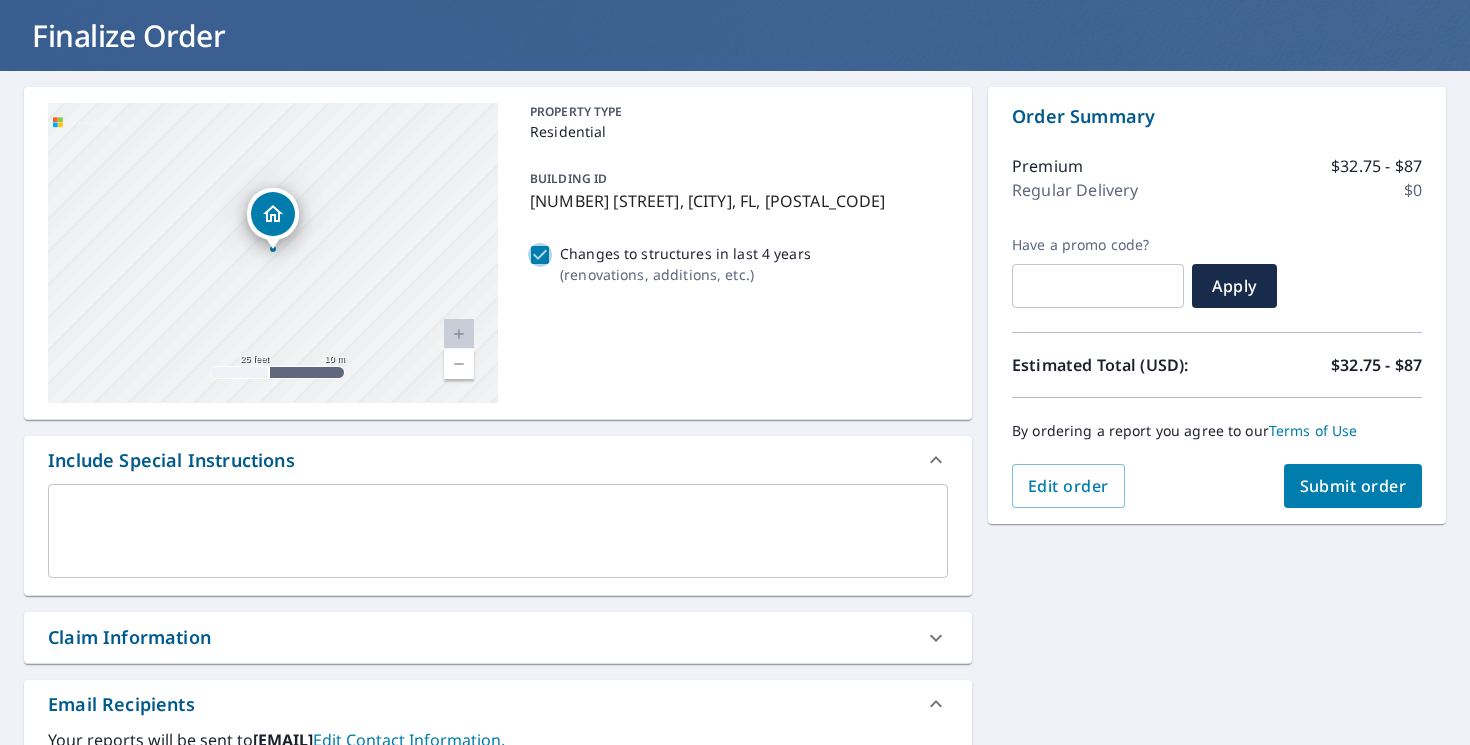 click on "Changes to structures in last 4 years ( renovations, additions, etc. )" at bounding box center (540, 255) 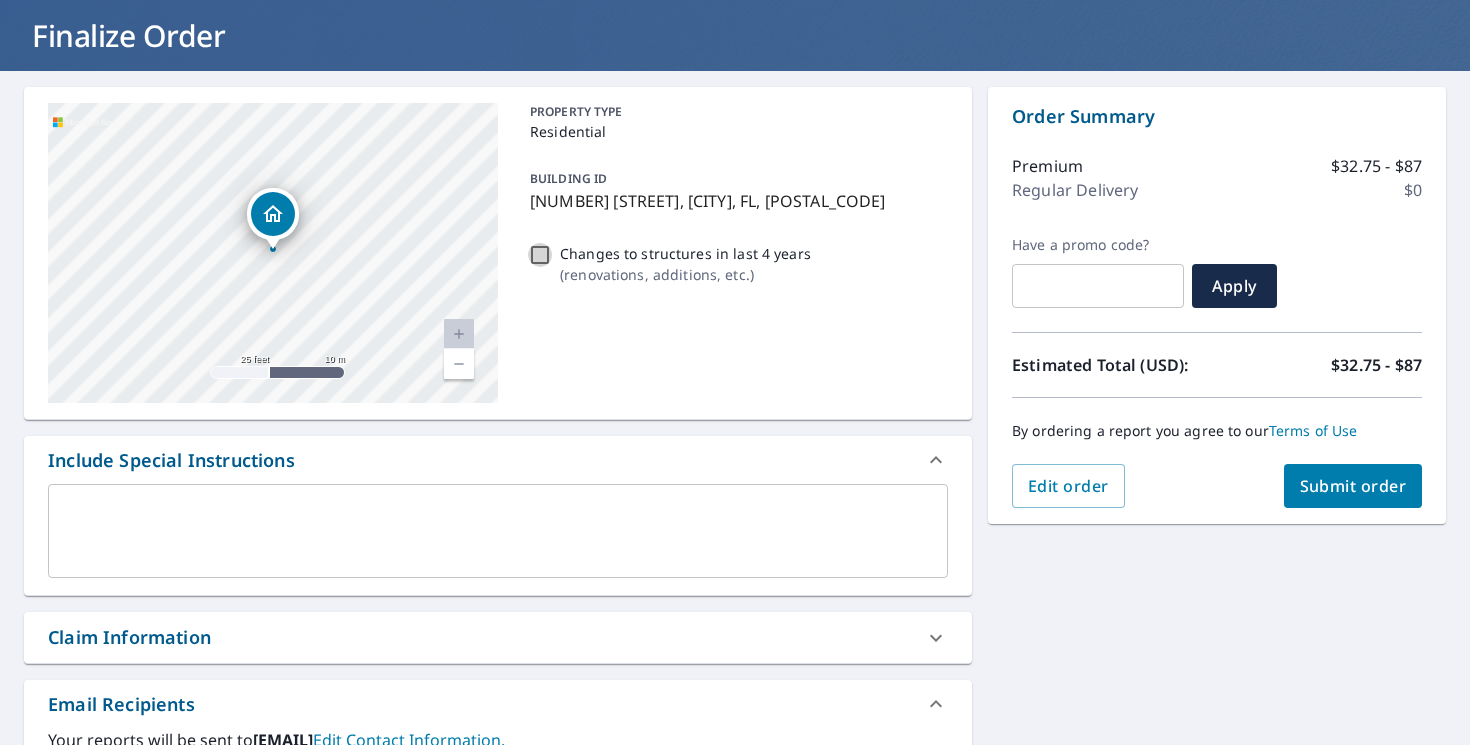 click on "Changes to structures in last 4 years ( renovations, additions, etc. )" at bounding box center (540, 255) 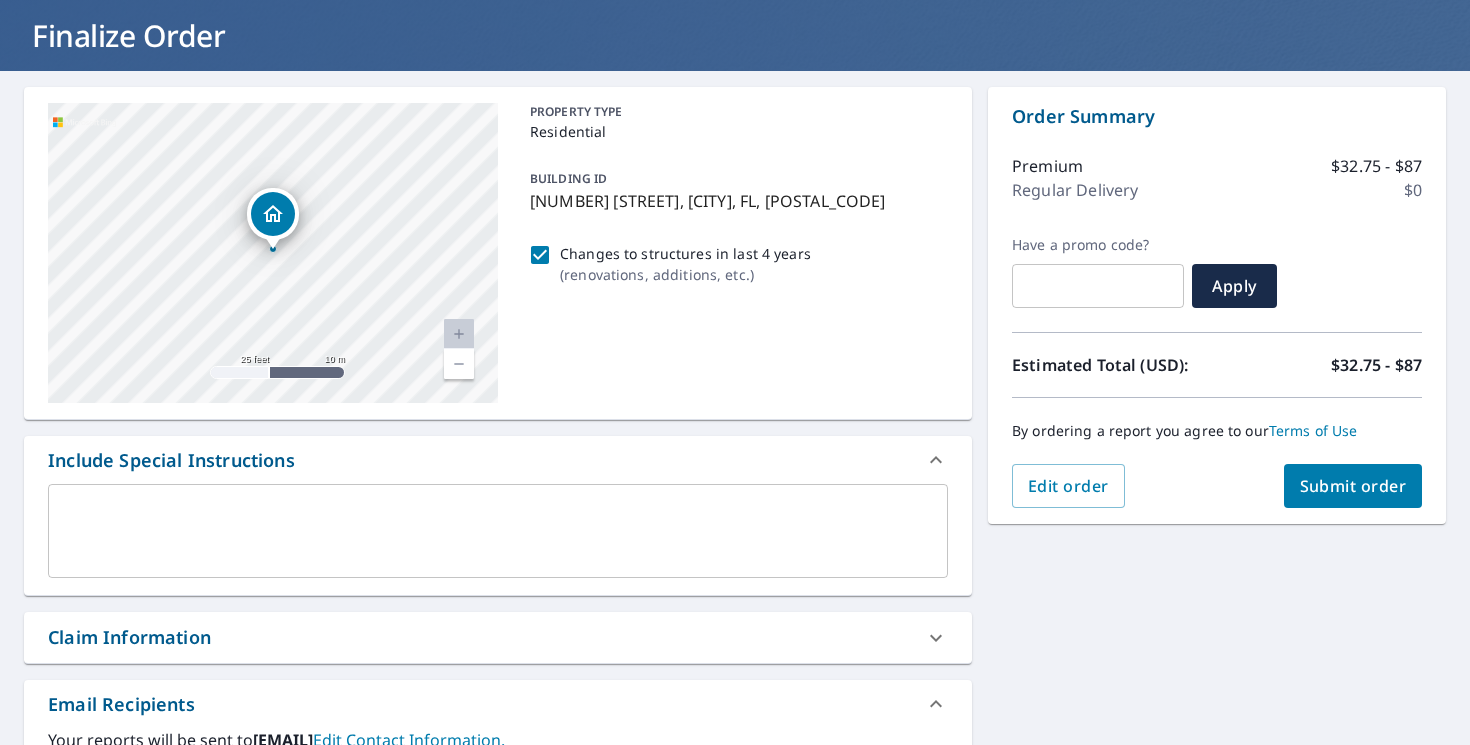 click on "Changes to structures in last 4 years ( renovations, additions, etc. )" at bounding box center (540, 255) 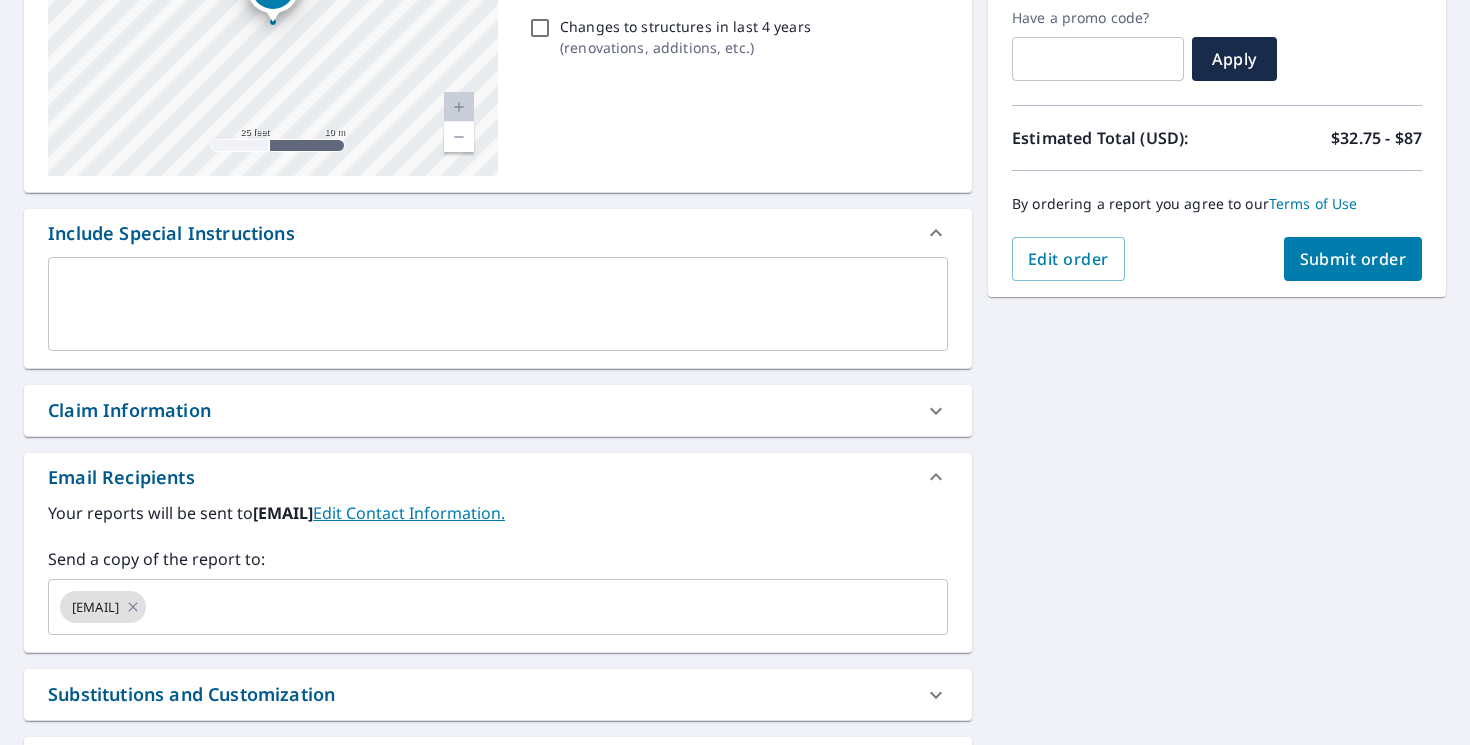 scroll, scrollTop: 514, scrollLeft: 0, axis: vertical 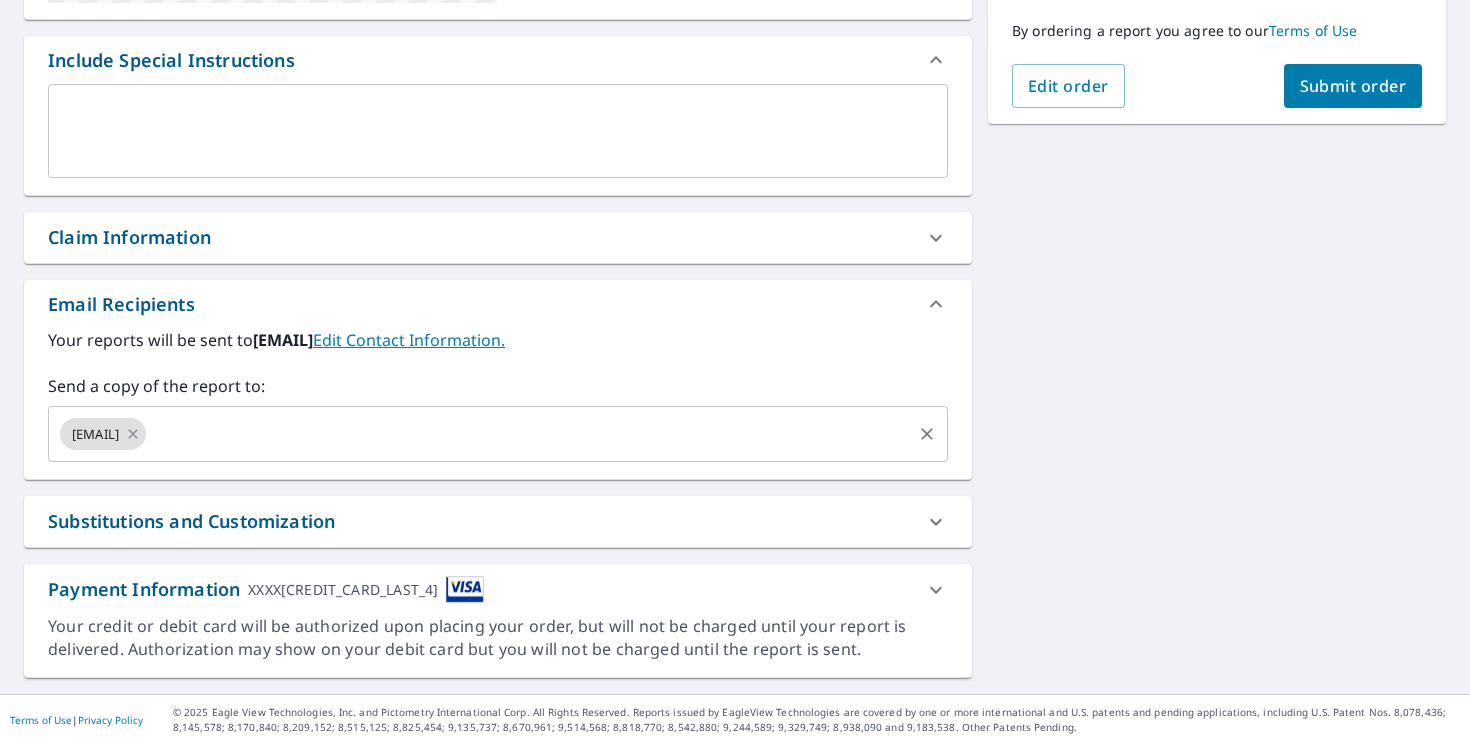 click on "[EMAIL]" at bounding box center [498, 434] 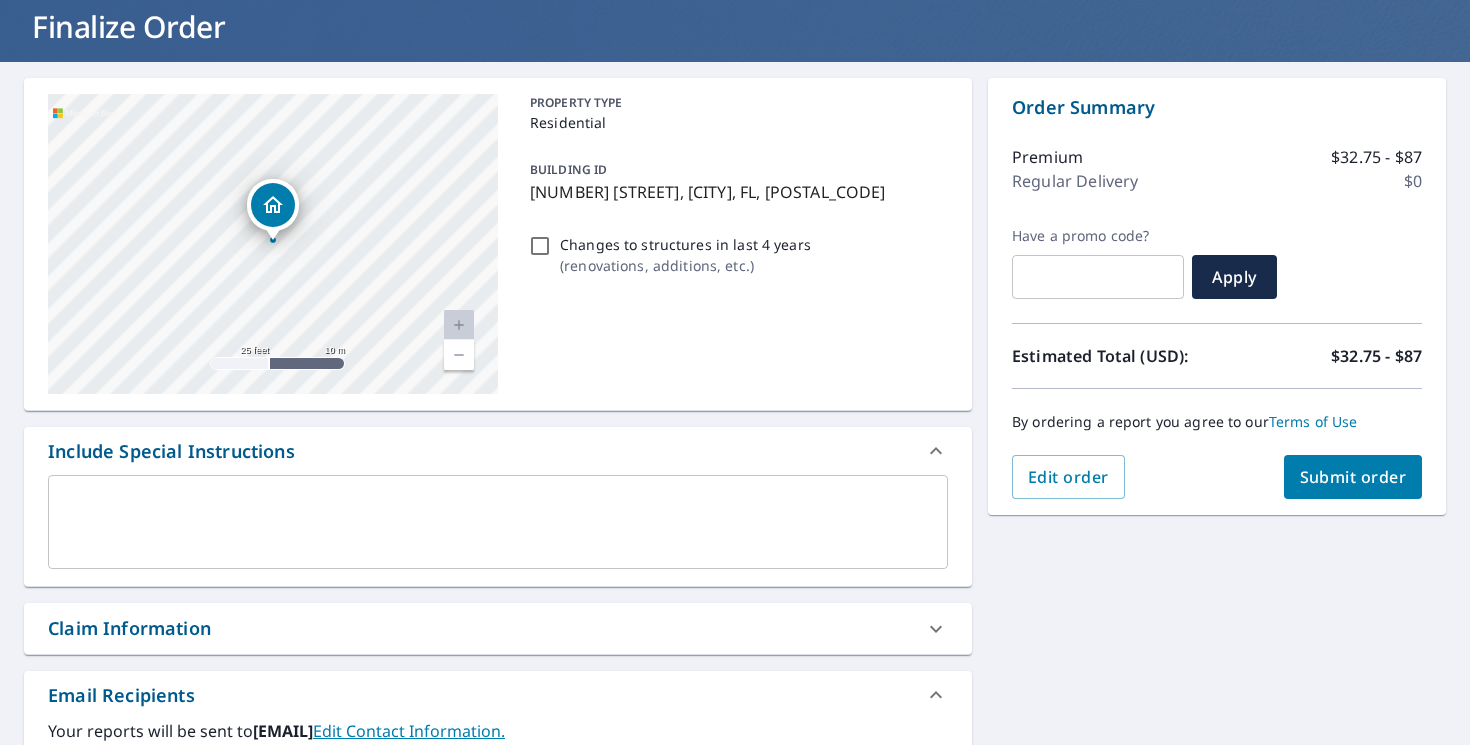 scroll, scrollTop: 121, scrollLeft: 0, axis: vertical 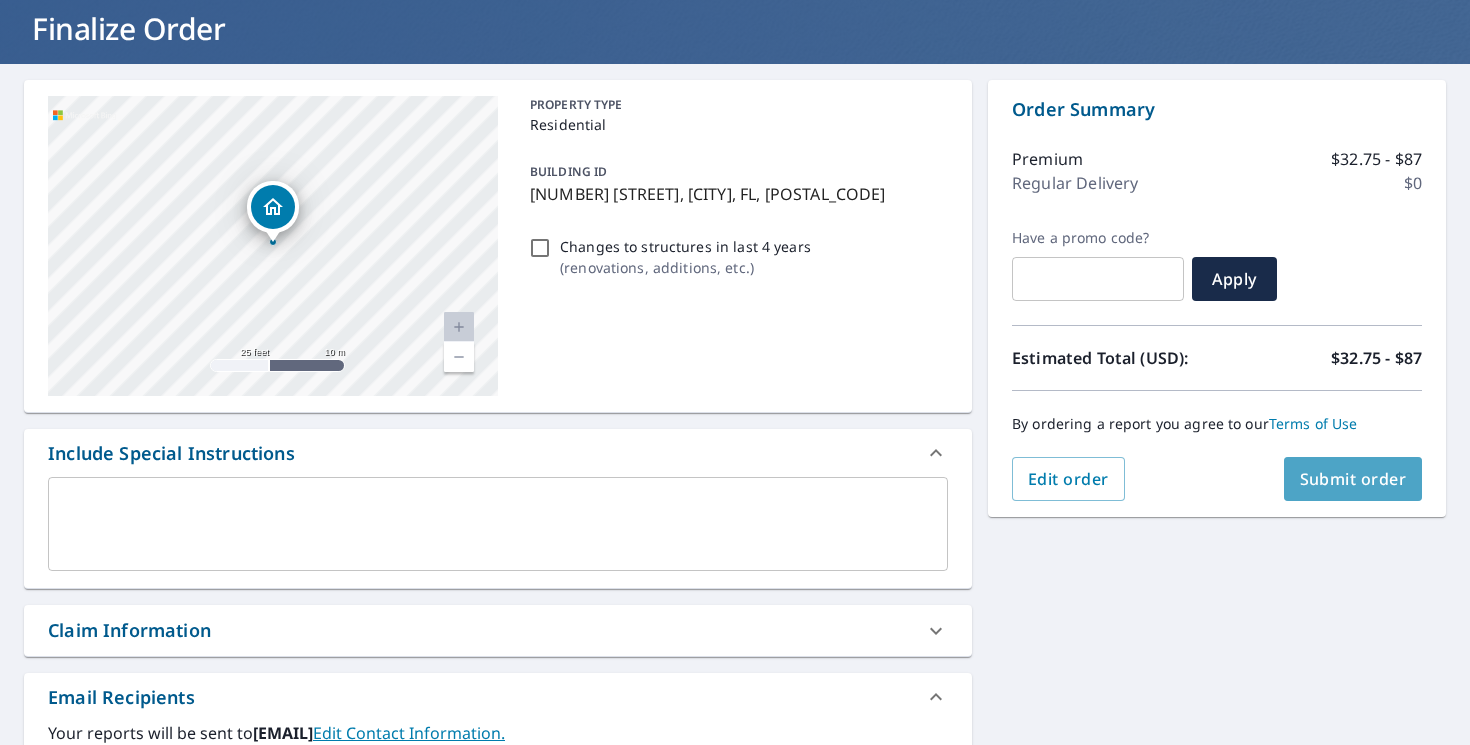 click on "Submit order" at bounding box center (1353, 479) 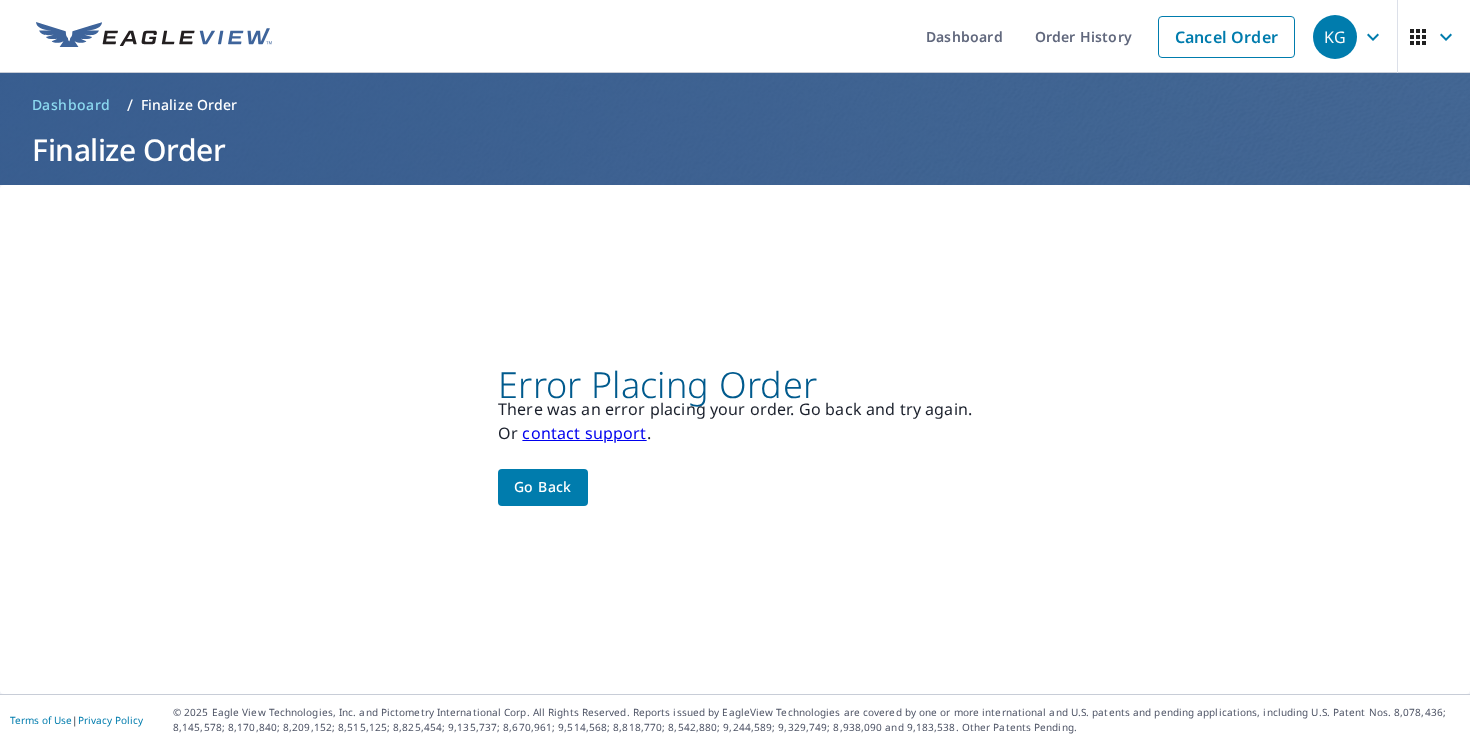 scroll, scrollTop: 0, scrollLeft: 0, axis: both 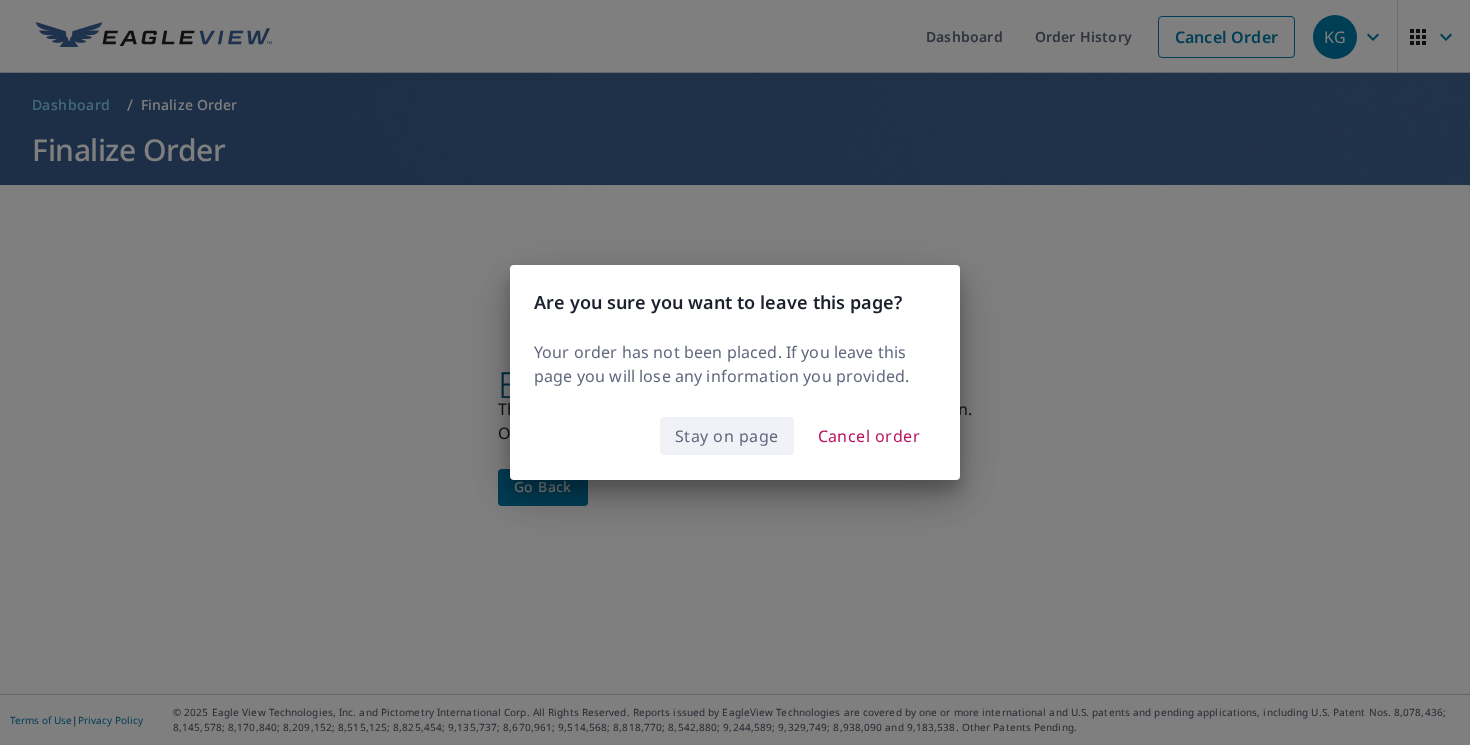 click on "Stay on page" at bounding box center [727, 436] 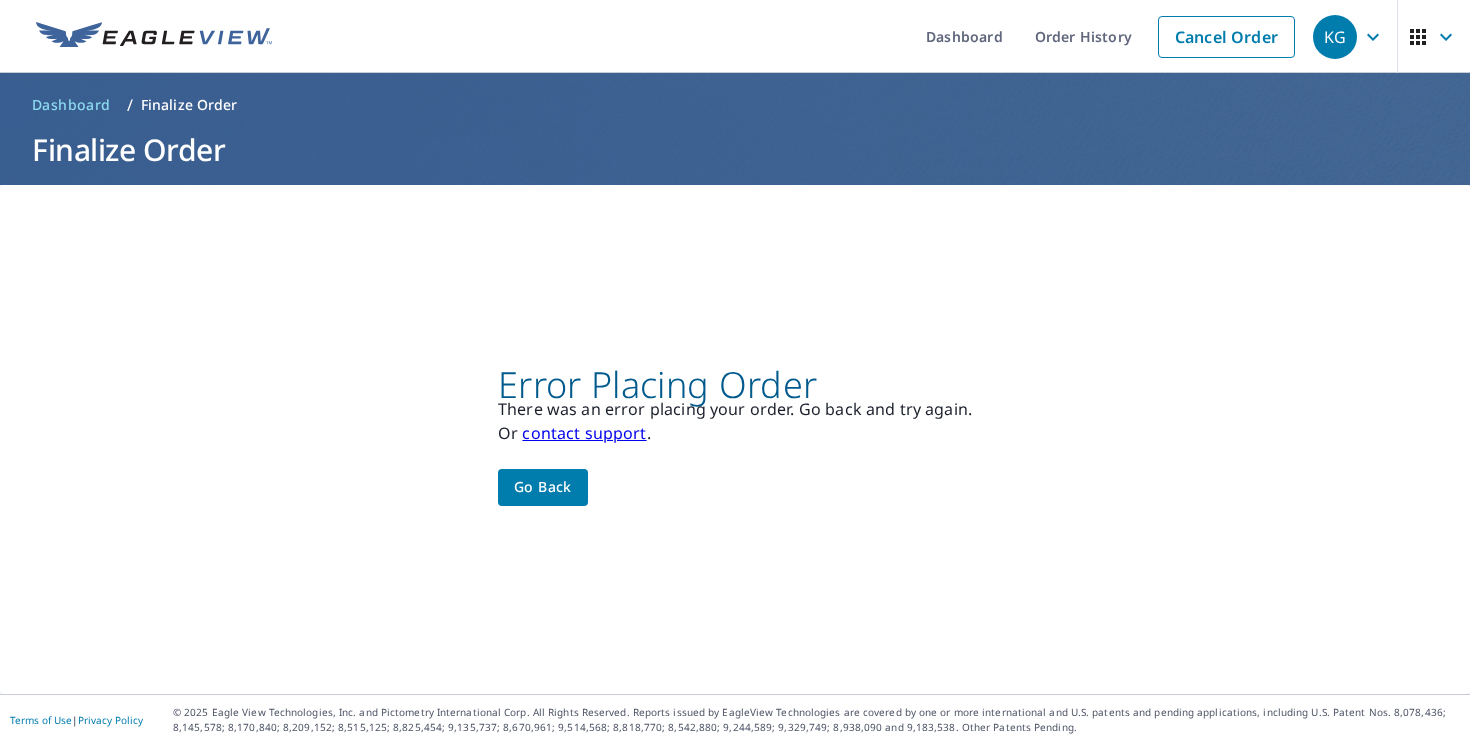 click on "contact support" at bounding box center (584, 433) 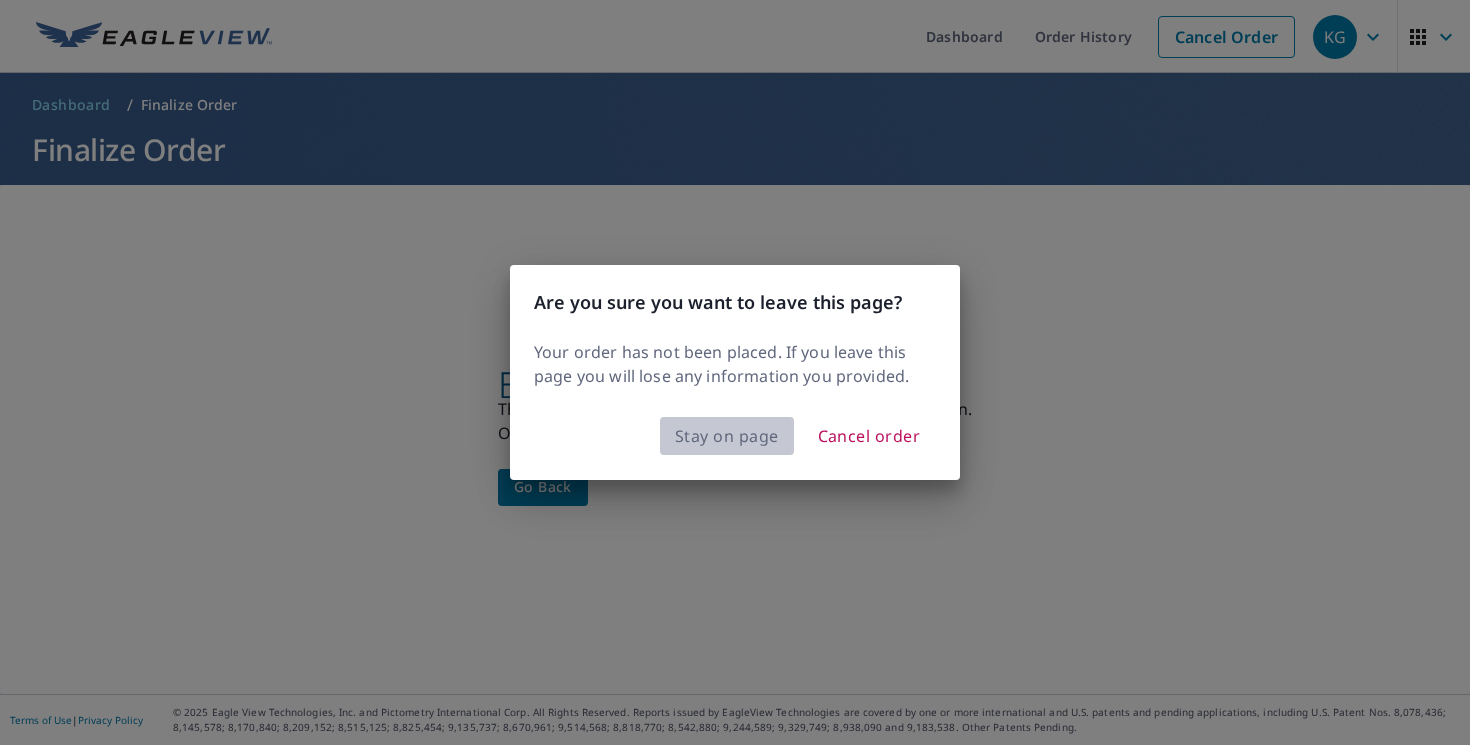 click on "Stay on page" at bounding box center [727, 436] 